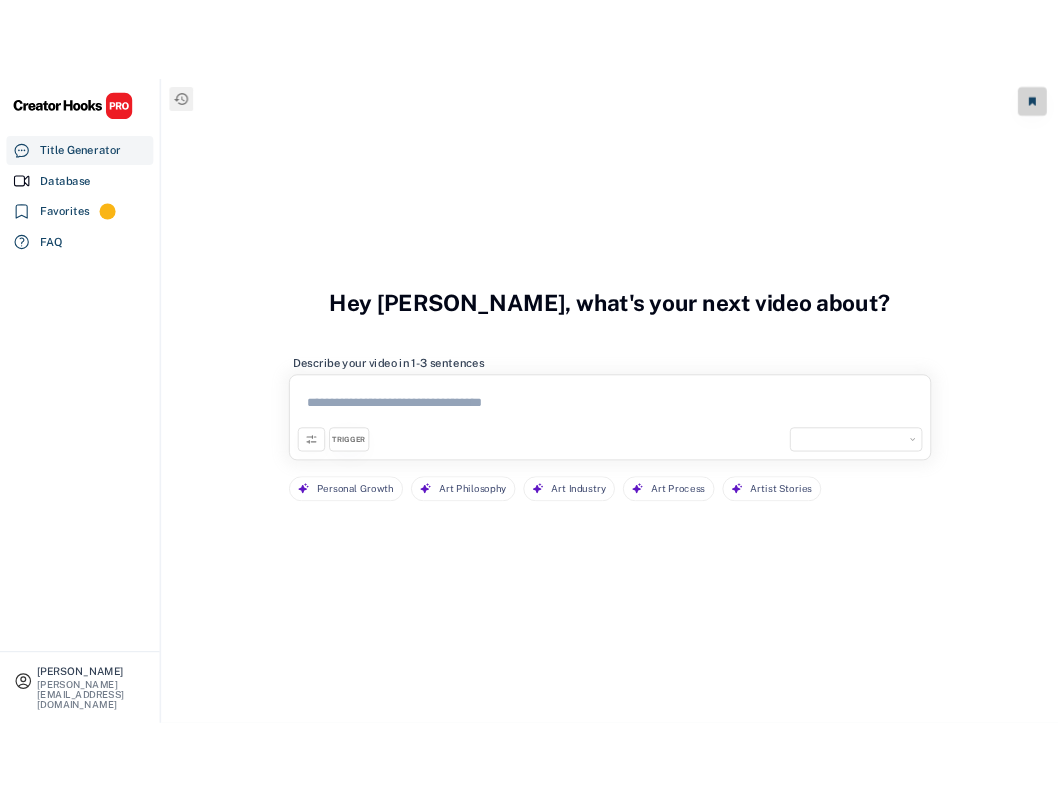 scroll, scrollTop: 0, scrollLeft: 0, axis: both 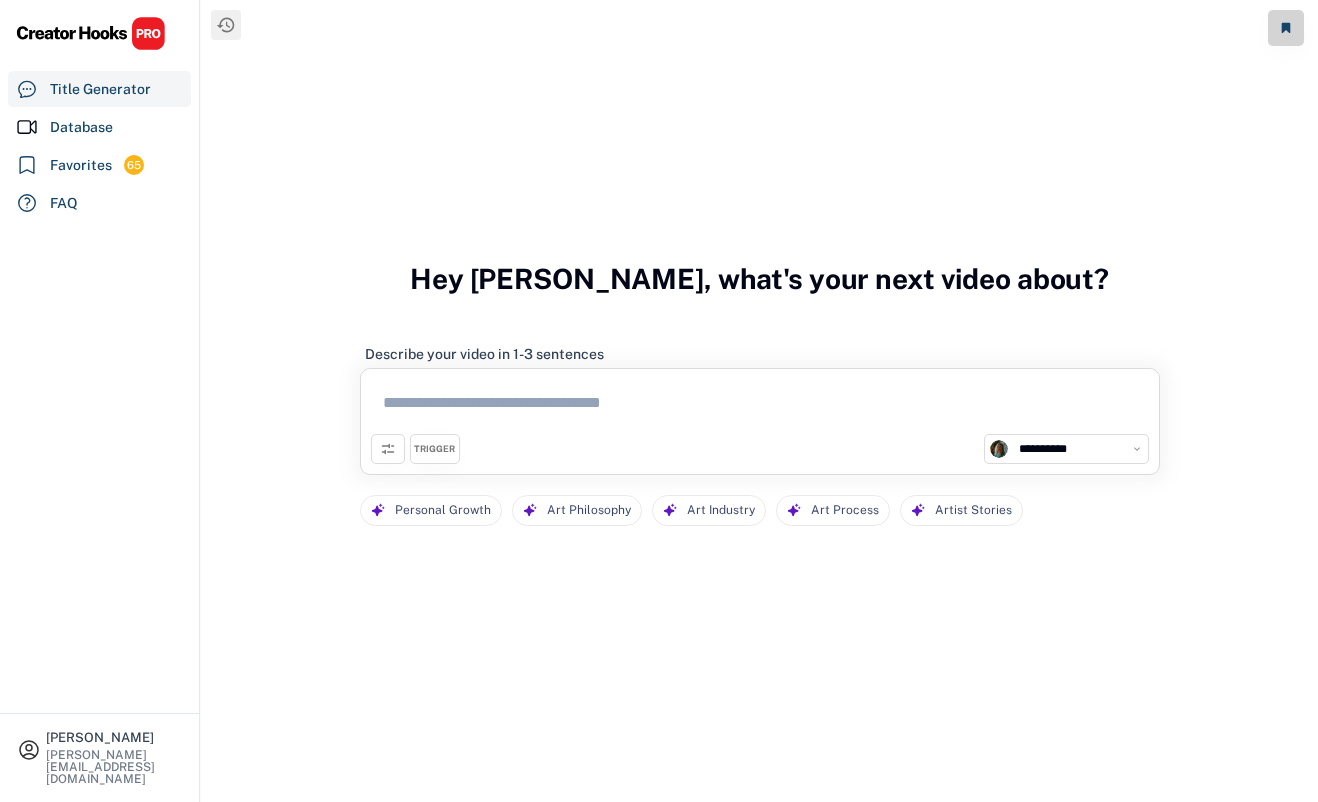 click on "**********" at bounding box center [1078, 449] 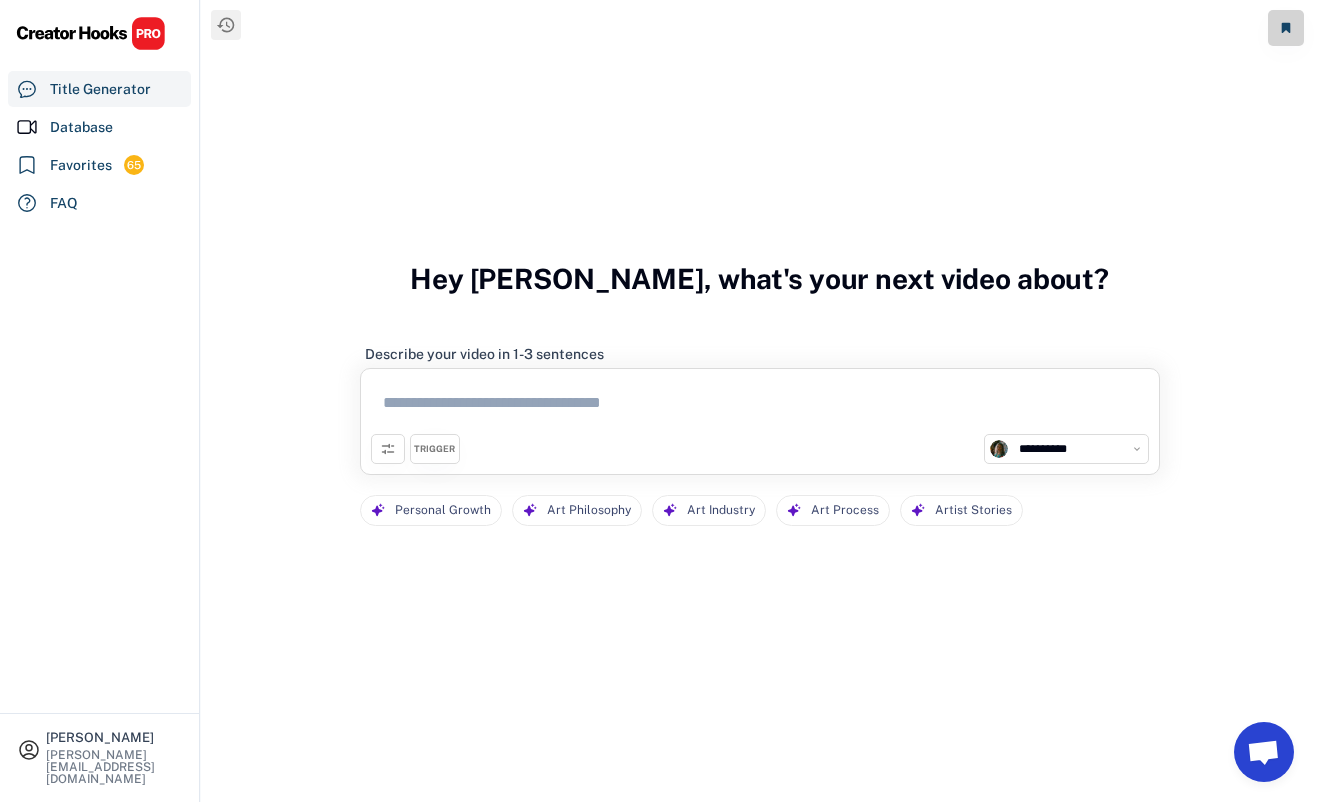 select on "**********" 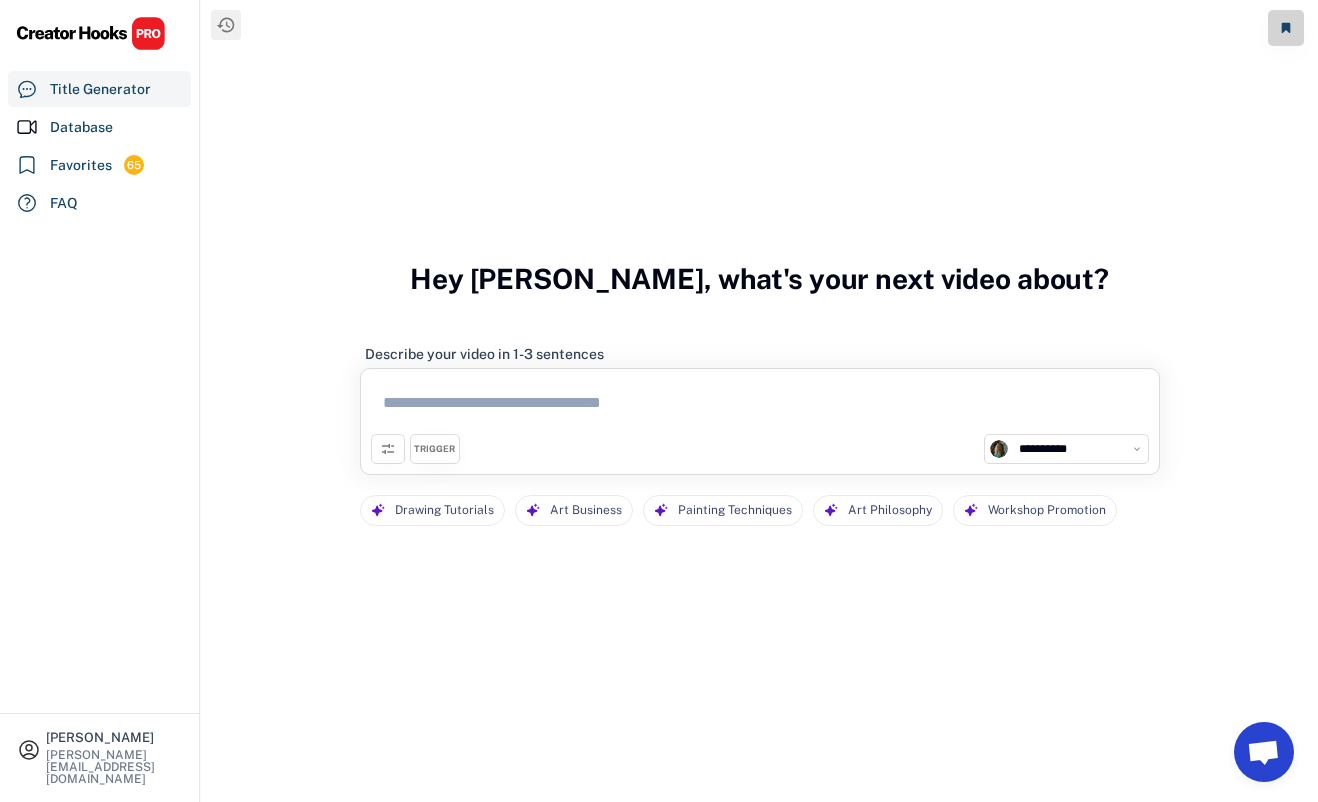 click at bounding box center (760, 406) 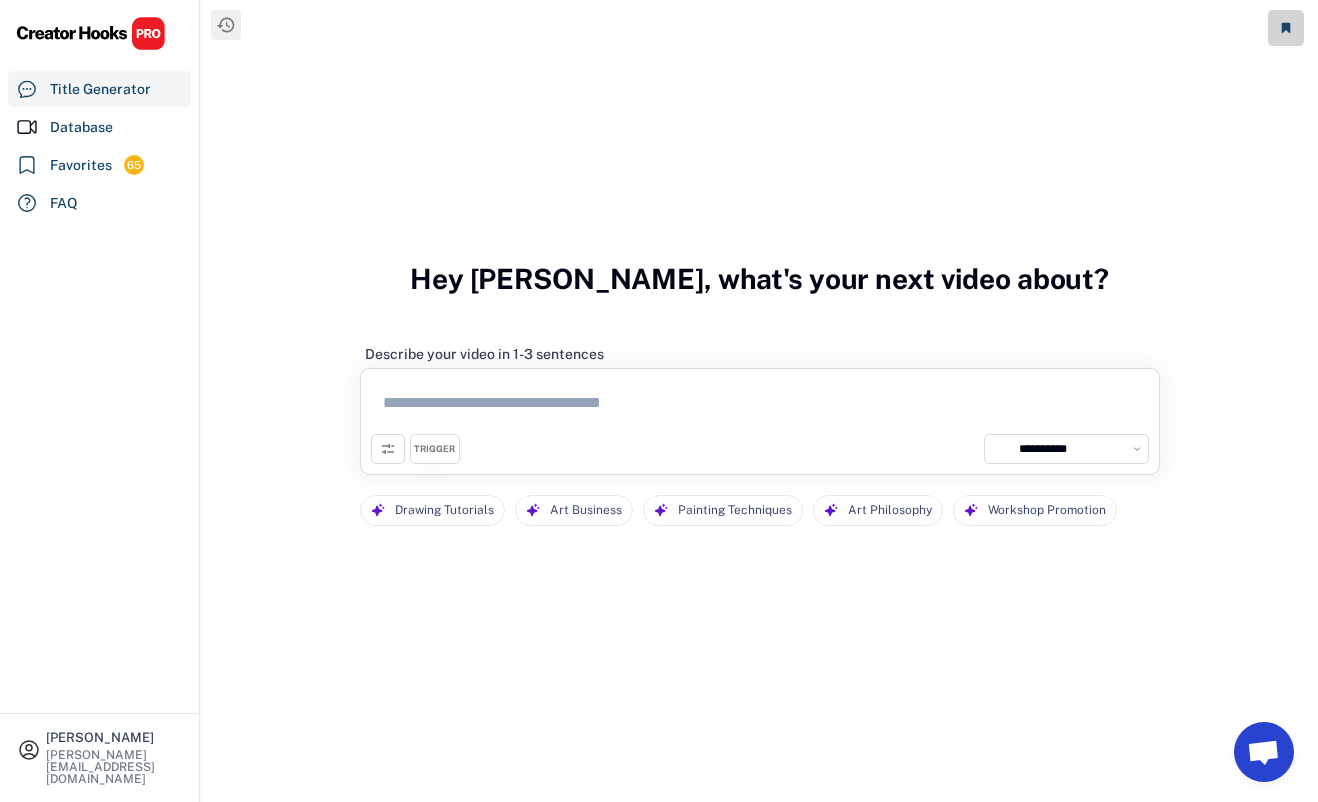 paste on "**********" 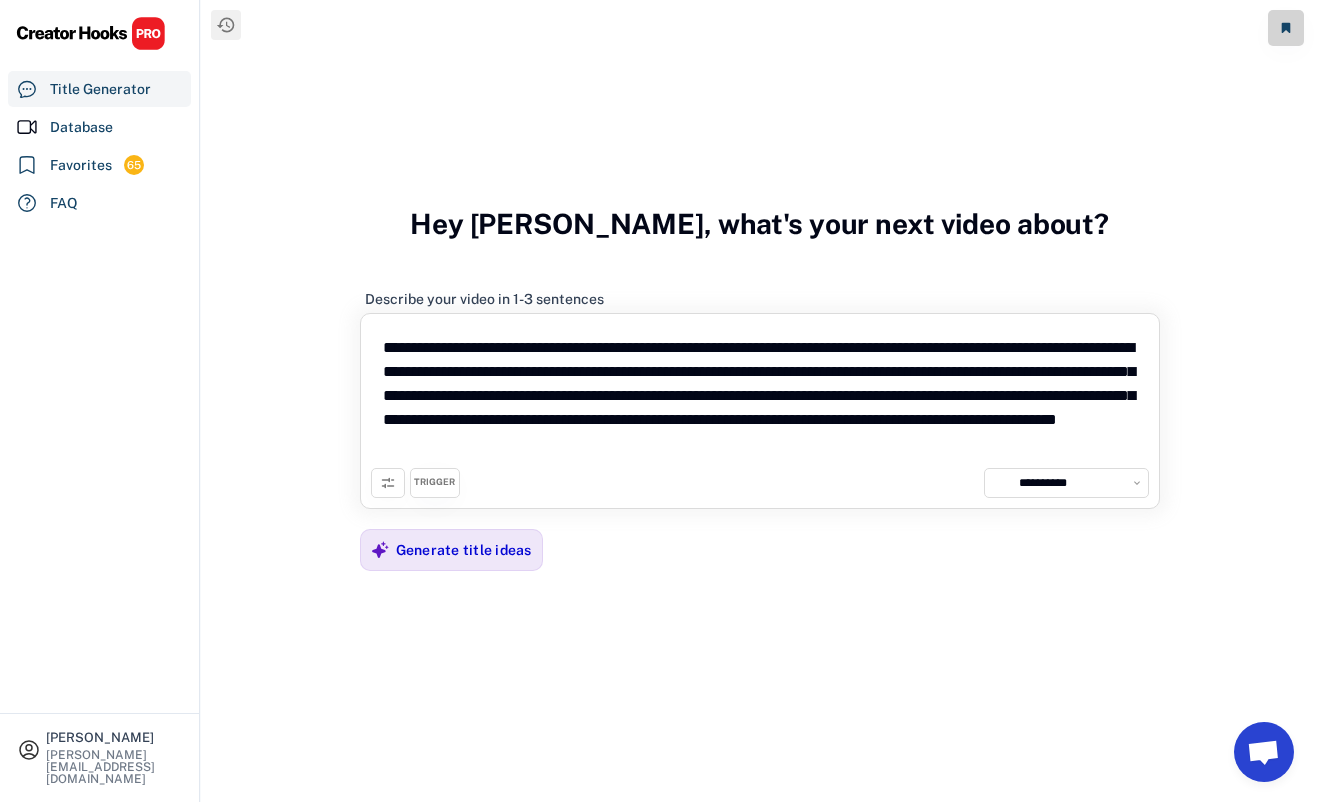 drag, startPoint x: 946, startPoint y: 370, endPoint x: 837, endPoint y: 366, distance: 109.07337 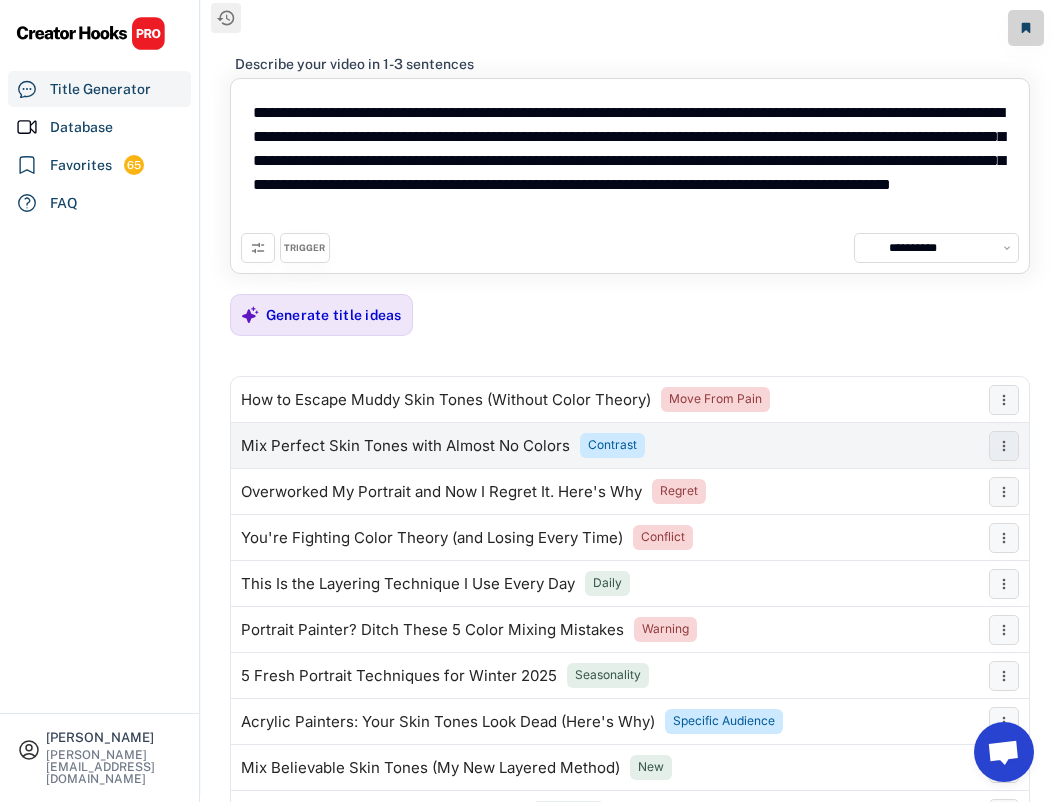 scroll, scrollTop: 0, scrollLeft: 0, axis: both 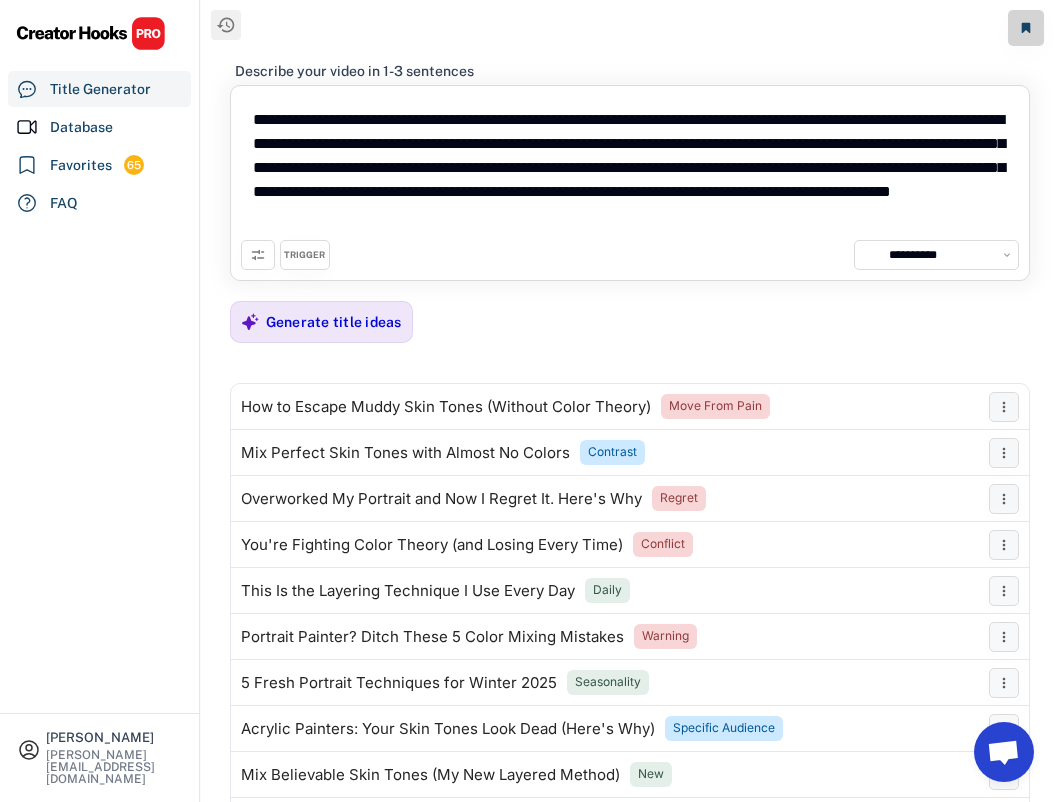 drag, startPoint x: 1007, startPoint y: 124, endPoint x: 825, endPoint y: 121, distance: 182.02472 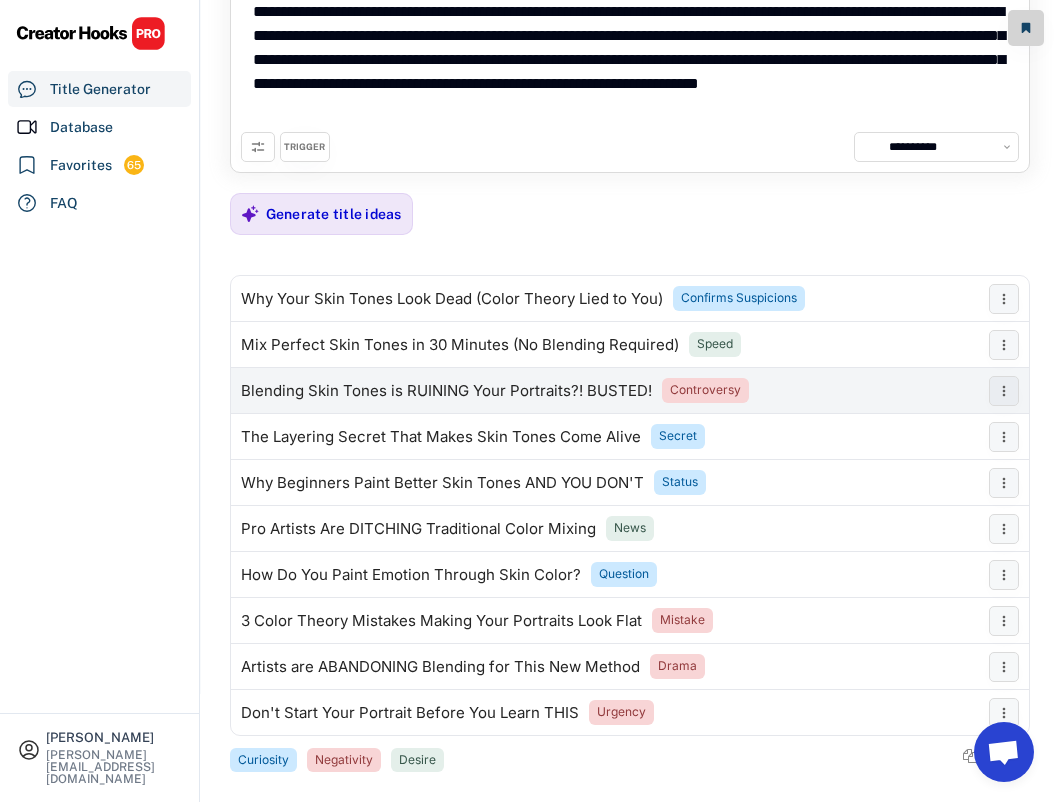 scroll, scrollTop: 130, scrollLeft: 0, axis: vertical 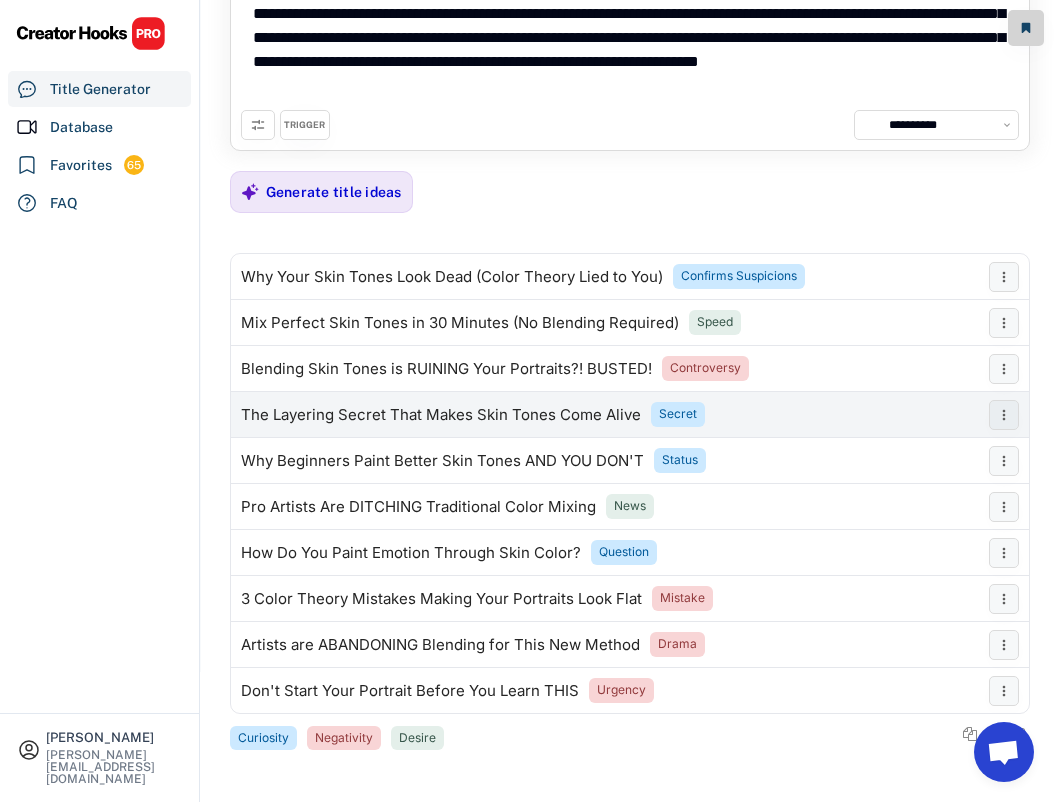 type on "**********" 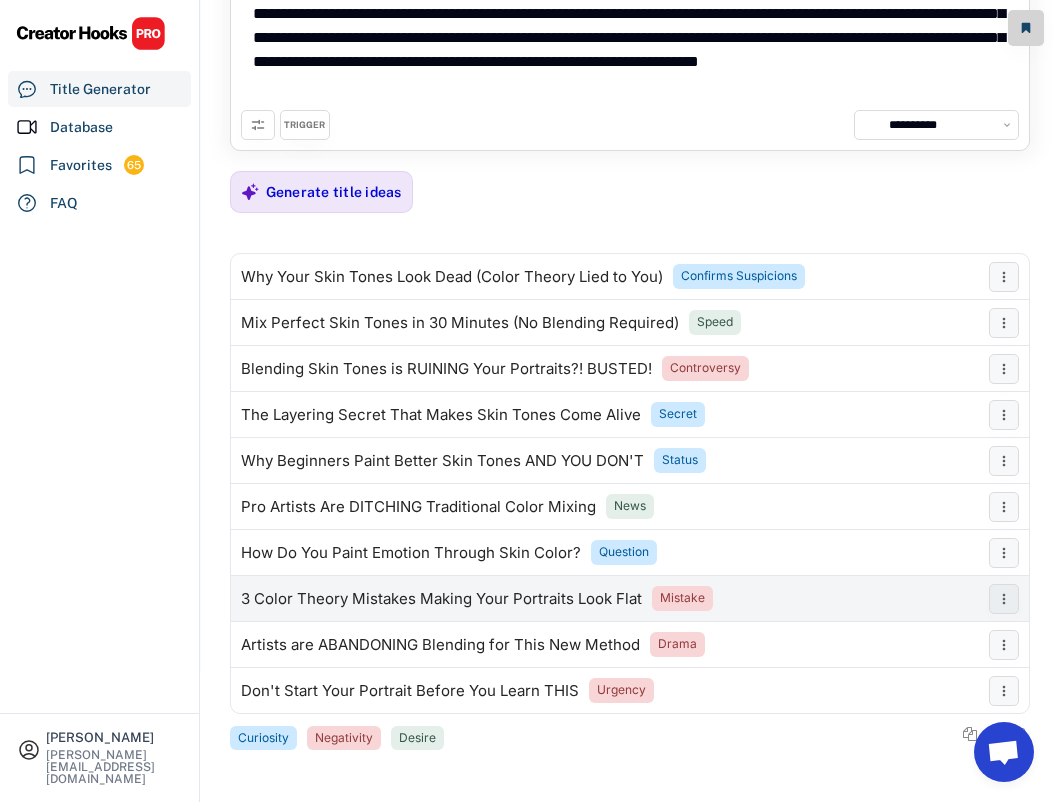 click on "3 Color Theory Mistakes Making Your Portraits Look Flat Mistake" at bounding box center [605, 599] 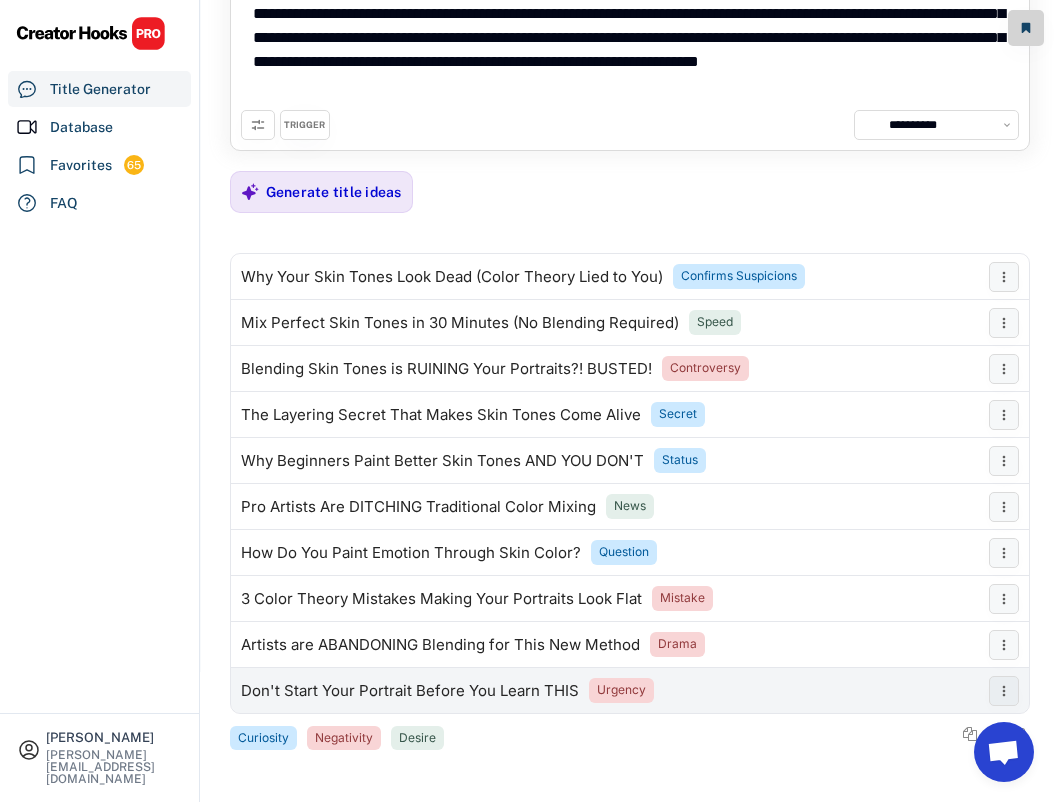 click on "Don't Start Your Portrait Before You Learn THIS" at bounding box center (410, 691) 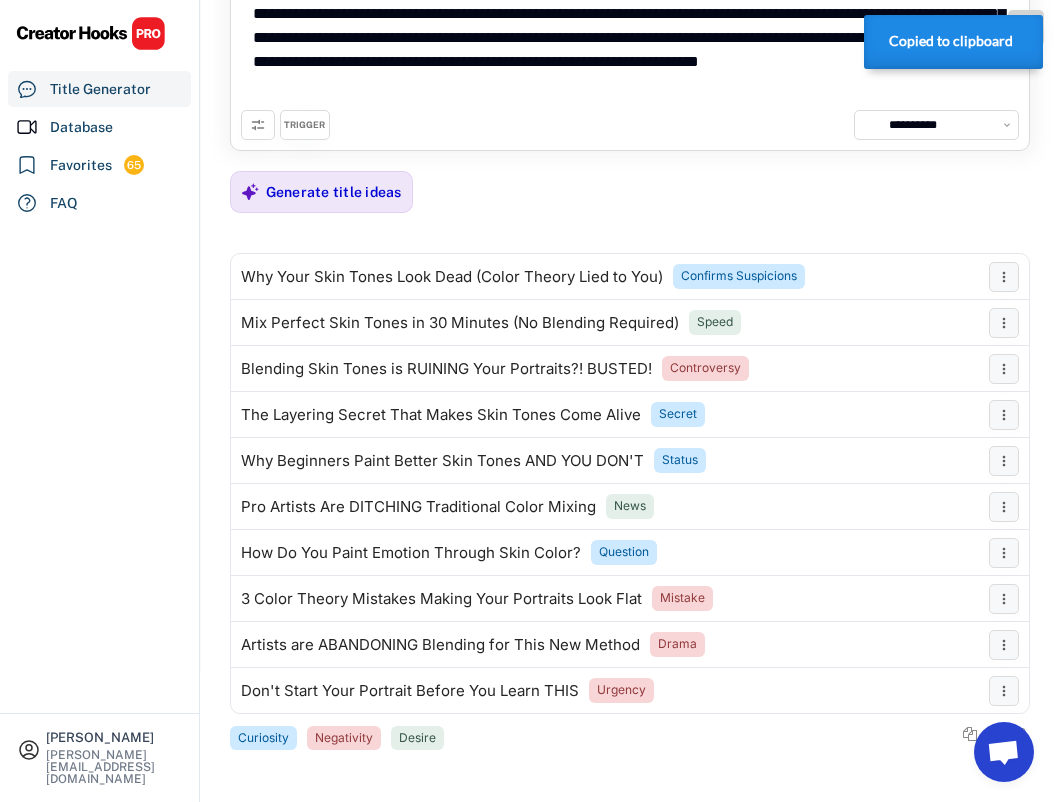 click on "TRIGGER" at bounding box center [304, 125] 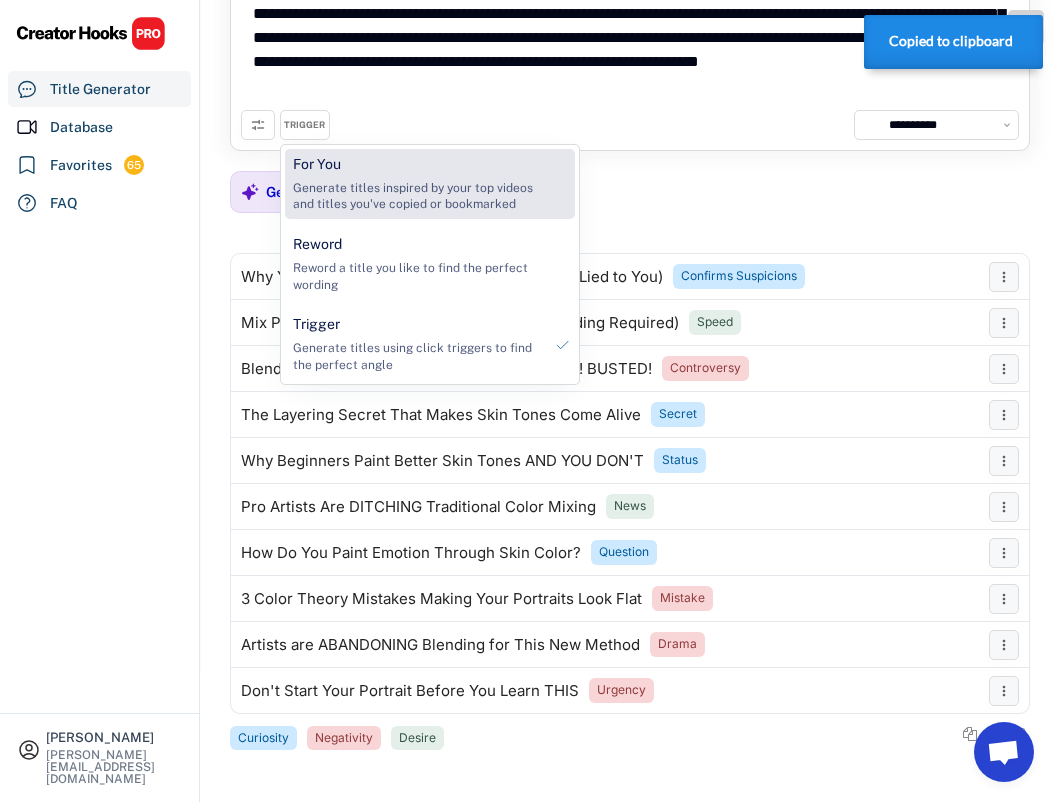 click on "Generate titles inspired by your top videos and titles you've copied or bookmarked" at bounding box center [417, 197] 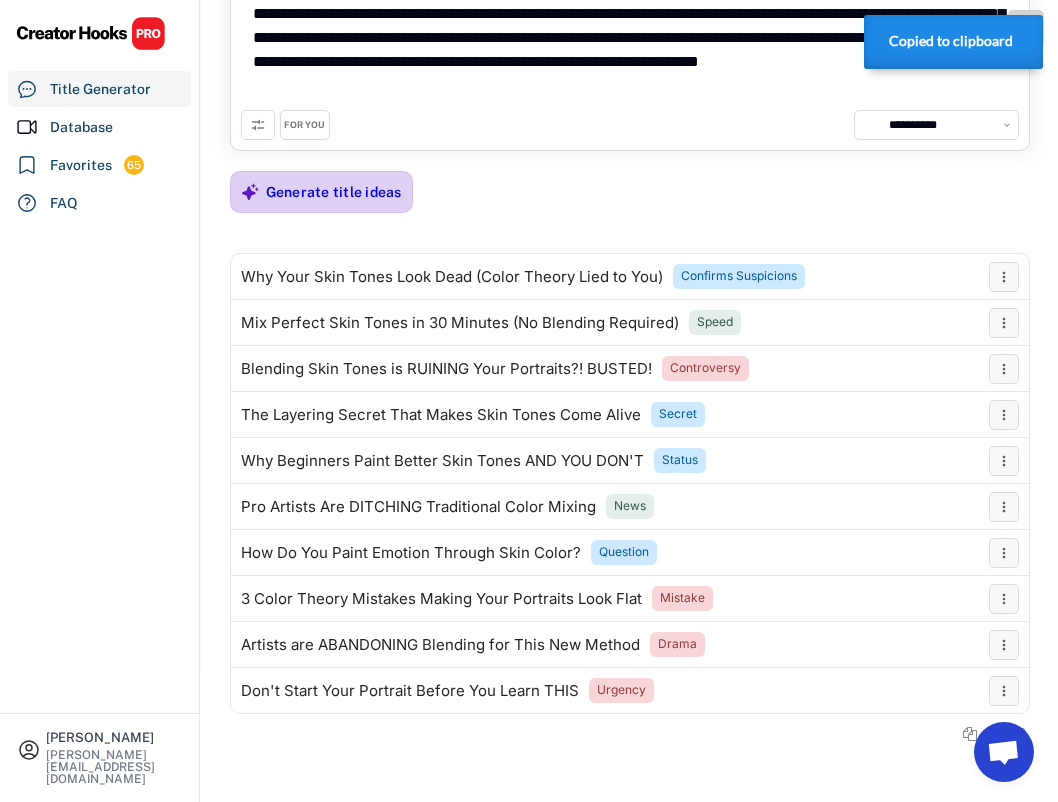click on "Generate title ideas" at bounding box center (334, 192) 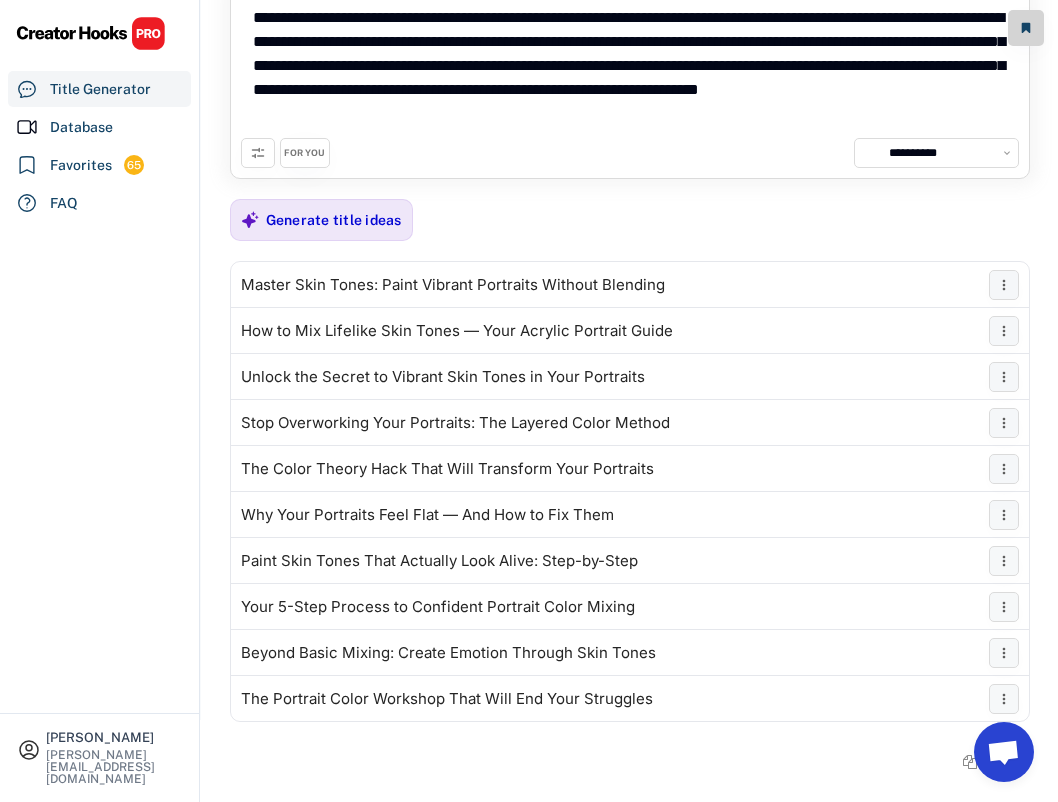 scroll, scrollTop: 112, scrollLeft: 0, axis: vertical 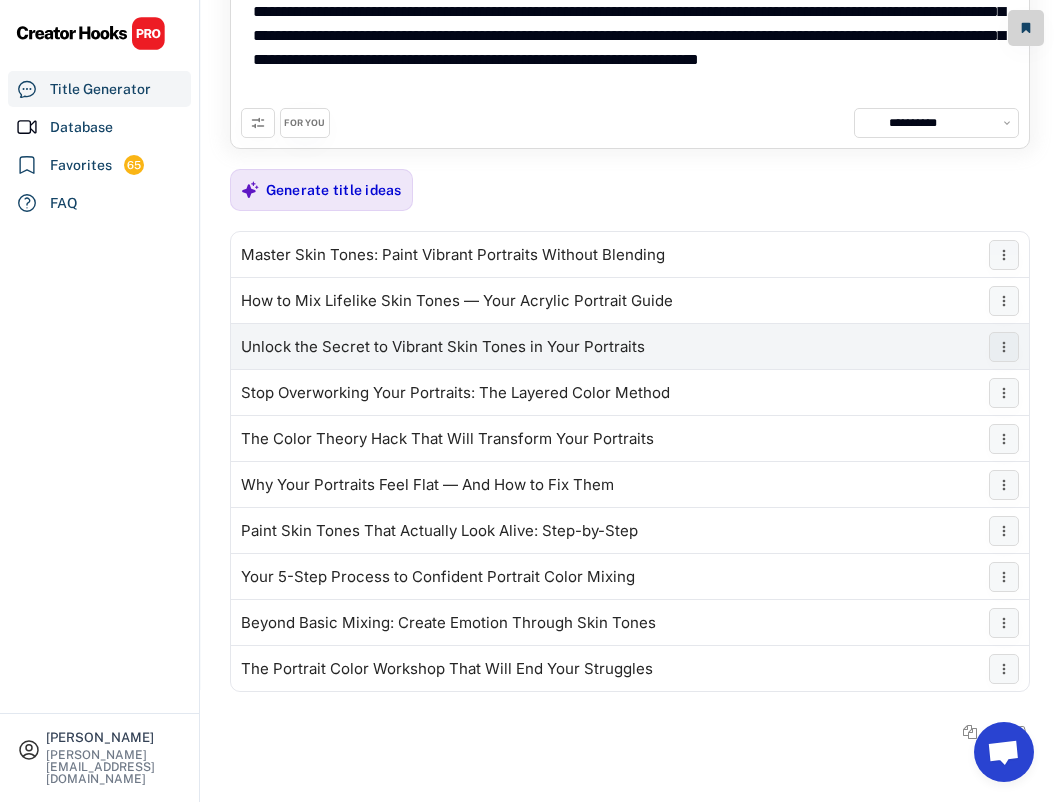 click on "Unlock the Secret to Vibrant Skin Tones in Your Portraits" at bounding box center (630, 347) 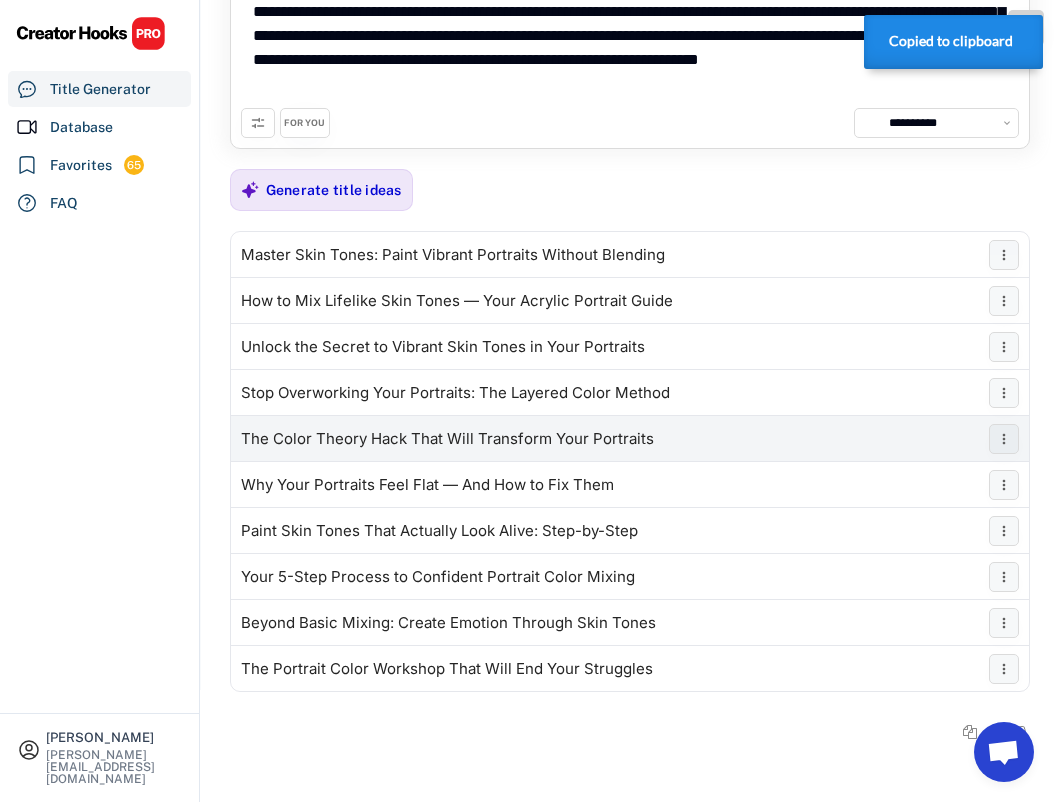 click on "The Color Theory Hack That Will Transform Your Portraits" at bounding box center (630, 439) 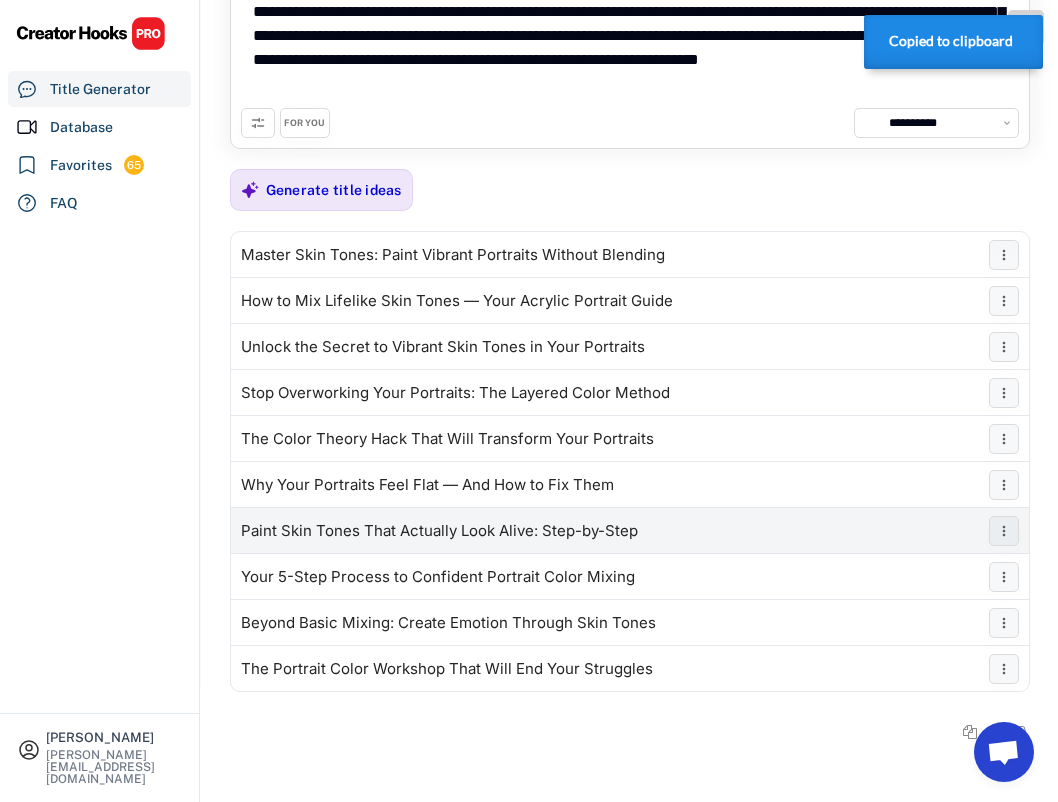 click on "Paint Skin Tones That Actually Look Alive: Step-by-Step" at bounding box center (439, 531) 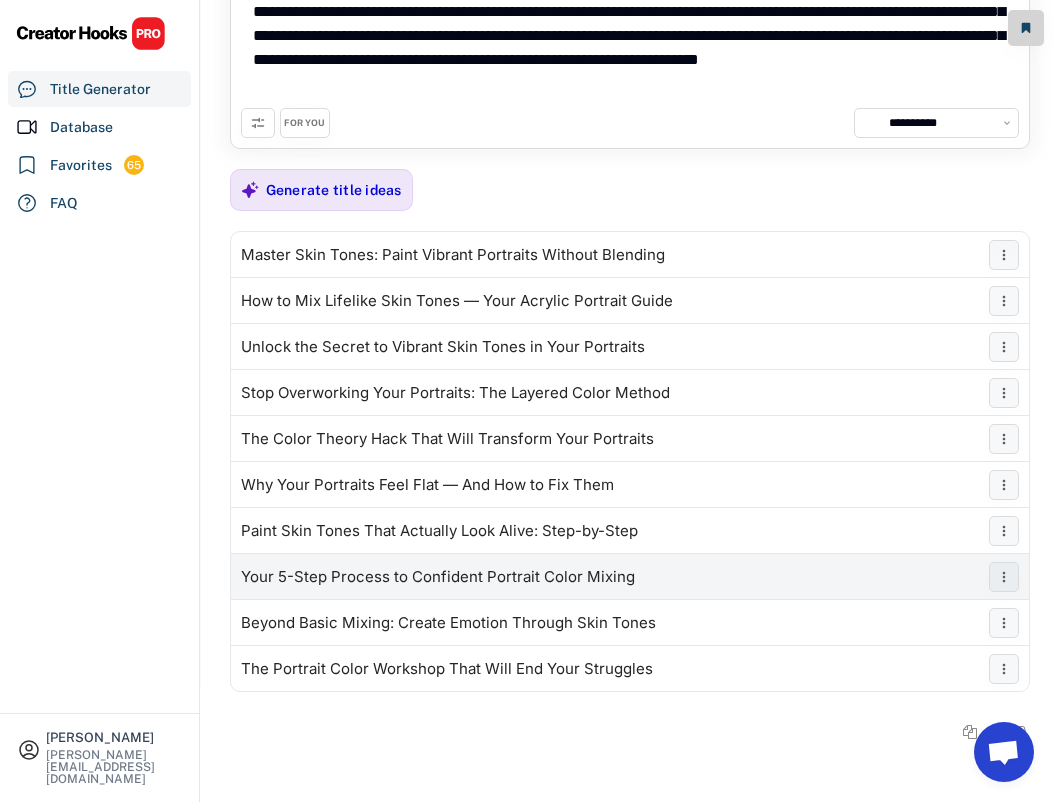 click on "Your 5-Step Process to Confident Portrait Color Mixing" at bounding box center (438, 577) 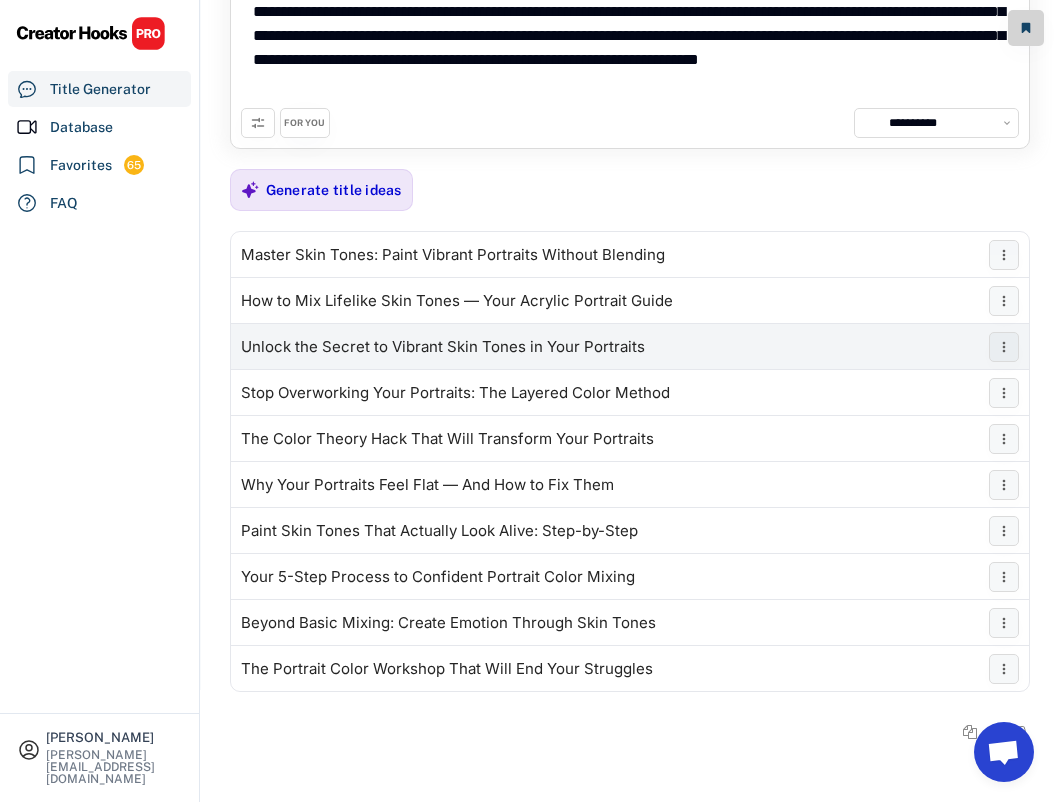 scroll, scrollTop: 0, scrollLeft: 0, axis: both 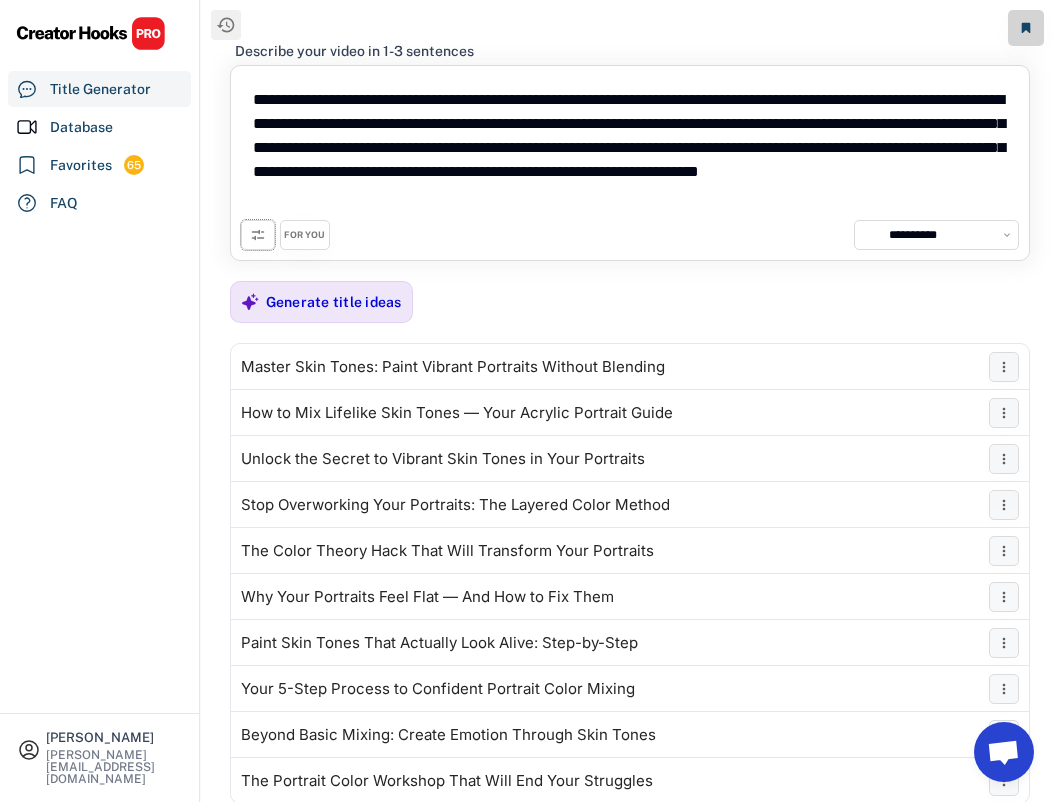 click 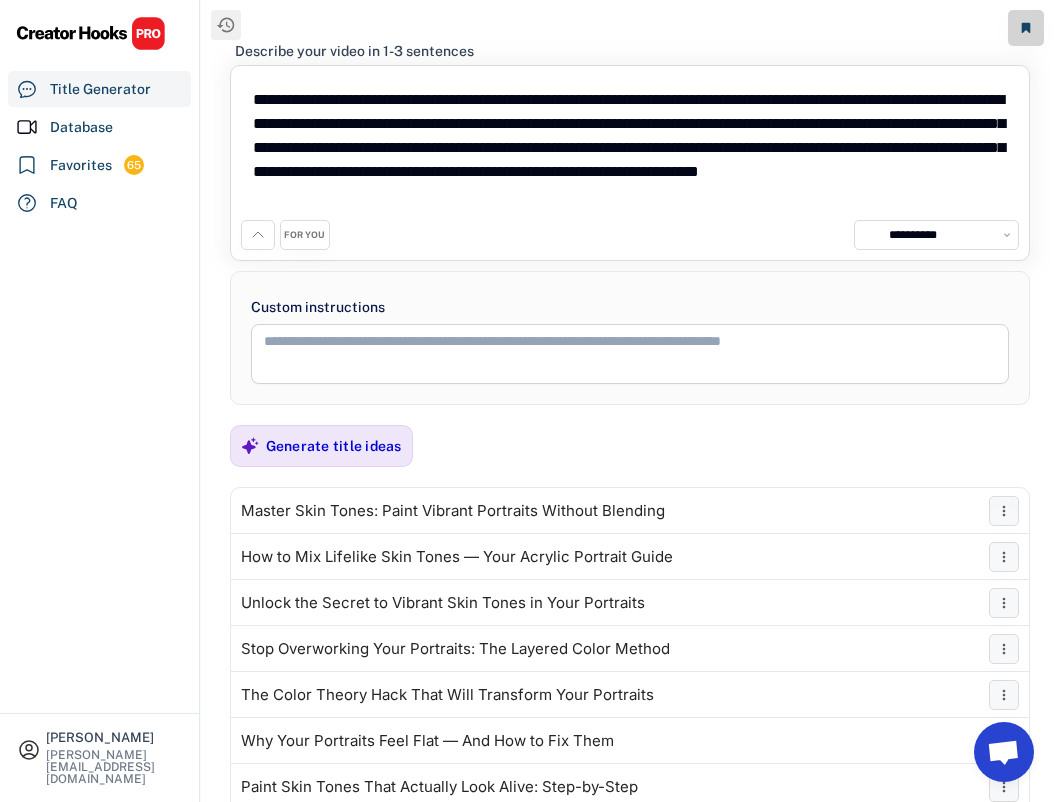 click at bounding box center [630, 354] 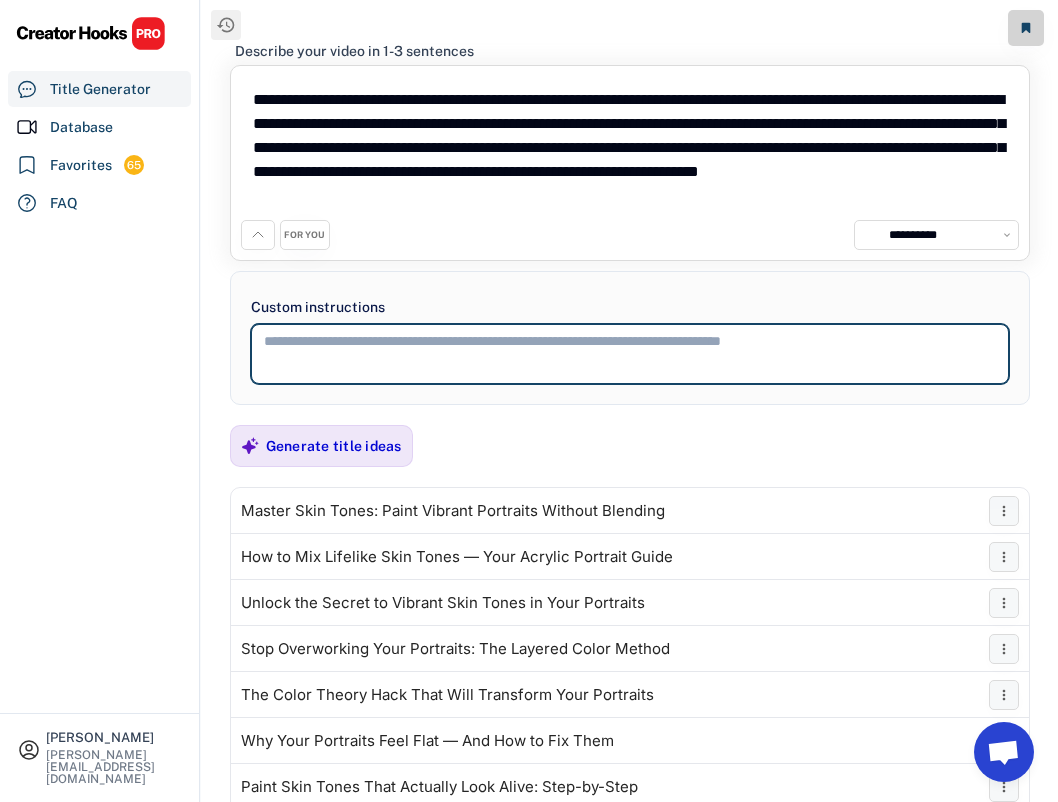 click on "FOR YOU" at bounding box center (305, 235) 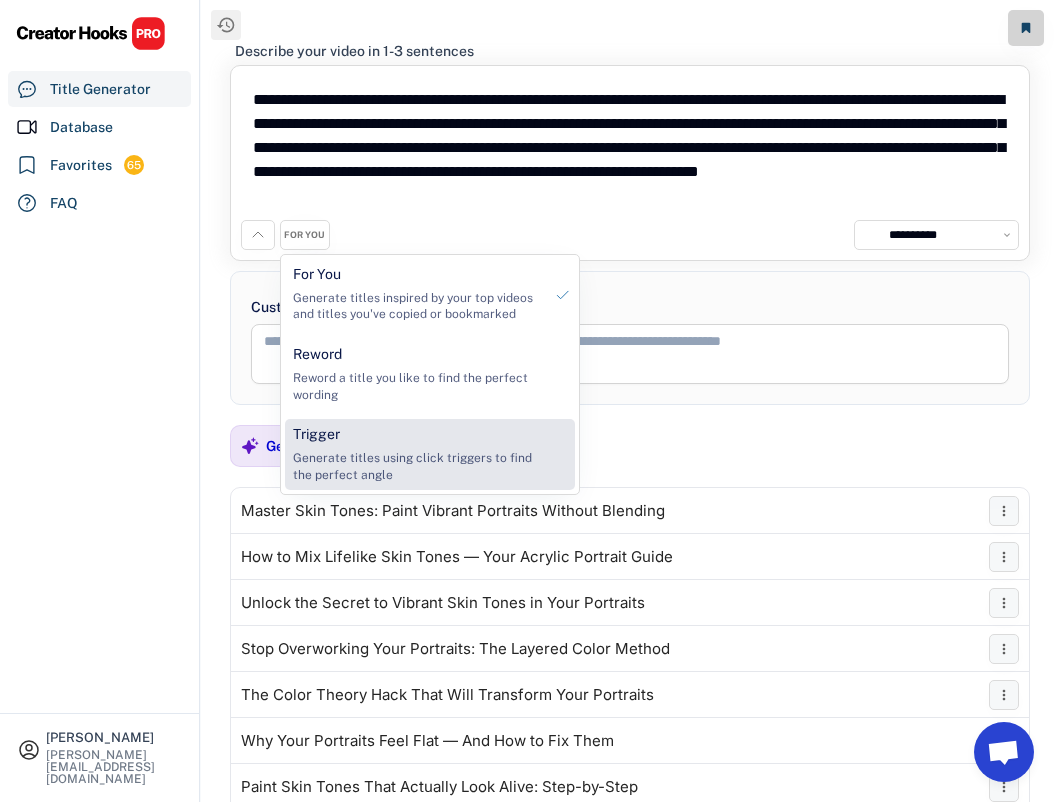click on "Trigger Generate titles using click triggers to find the perfect angle" at bounding box center (417, 454) 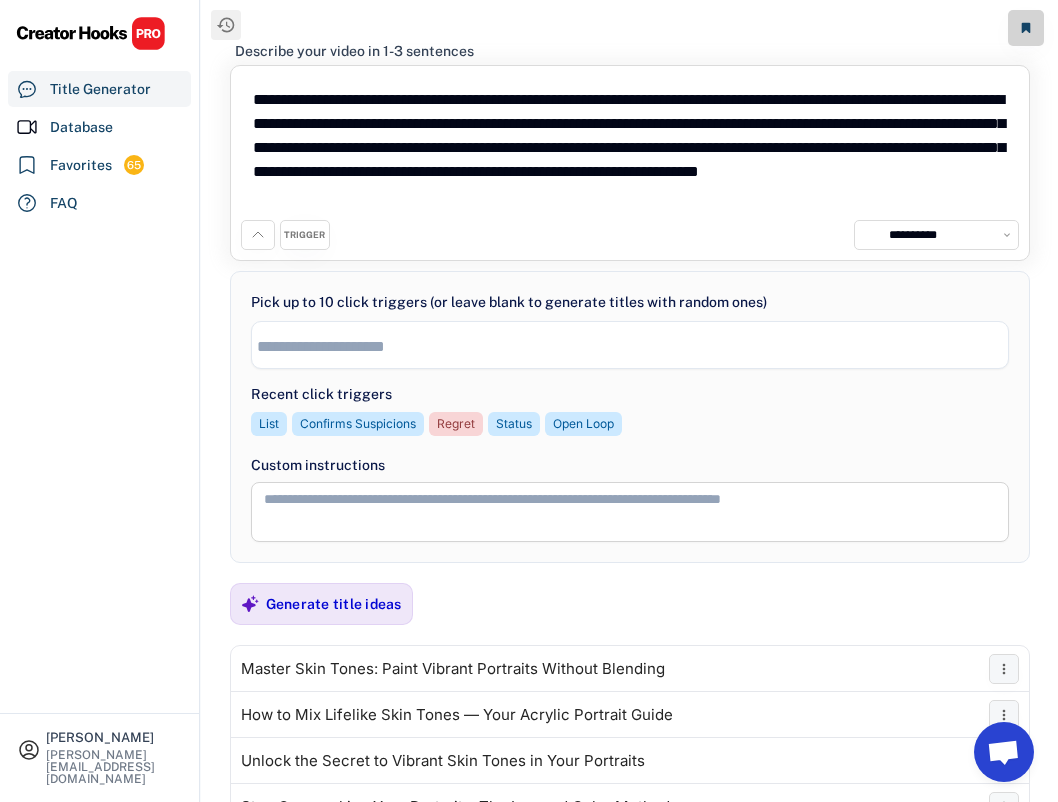 click at bounding box center [635, 346] 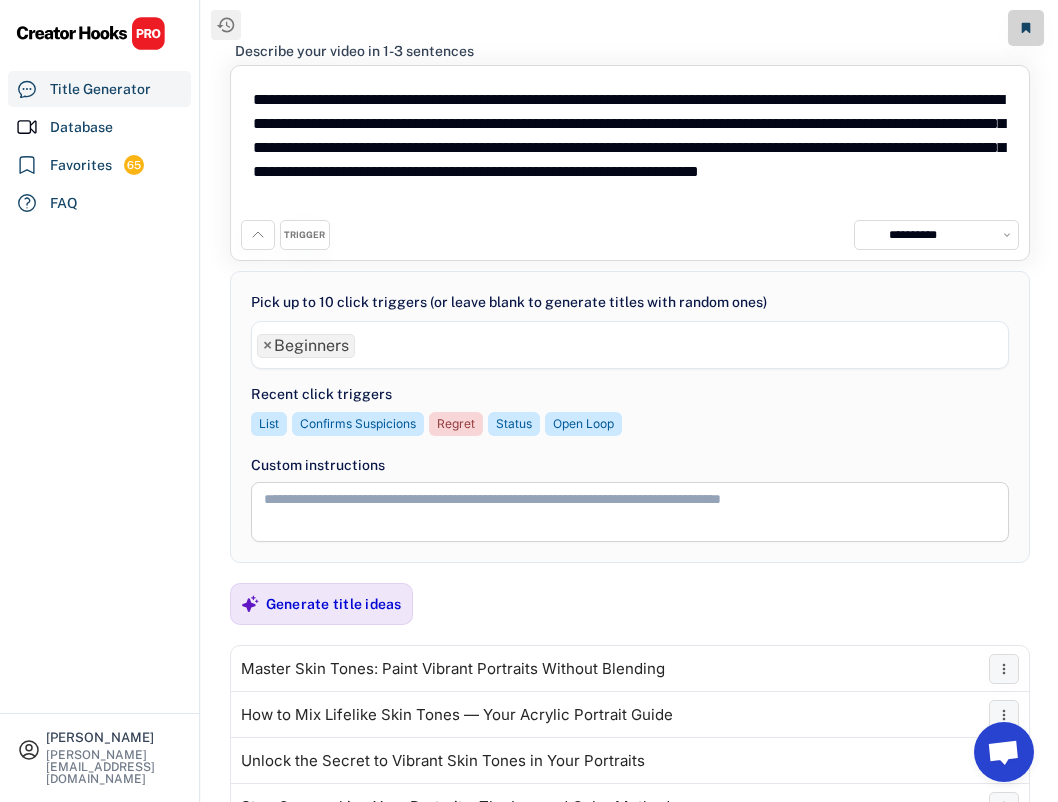 scroll, scrollTop: 17, scrollLeft: 0, axis: vertical 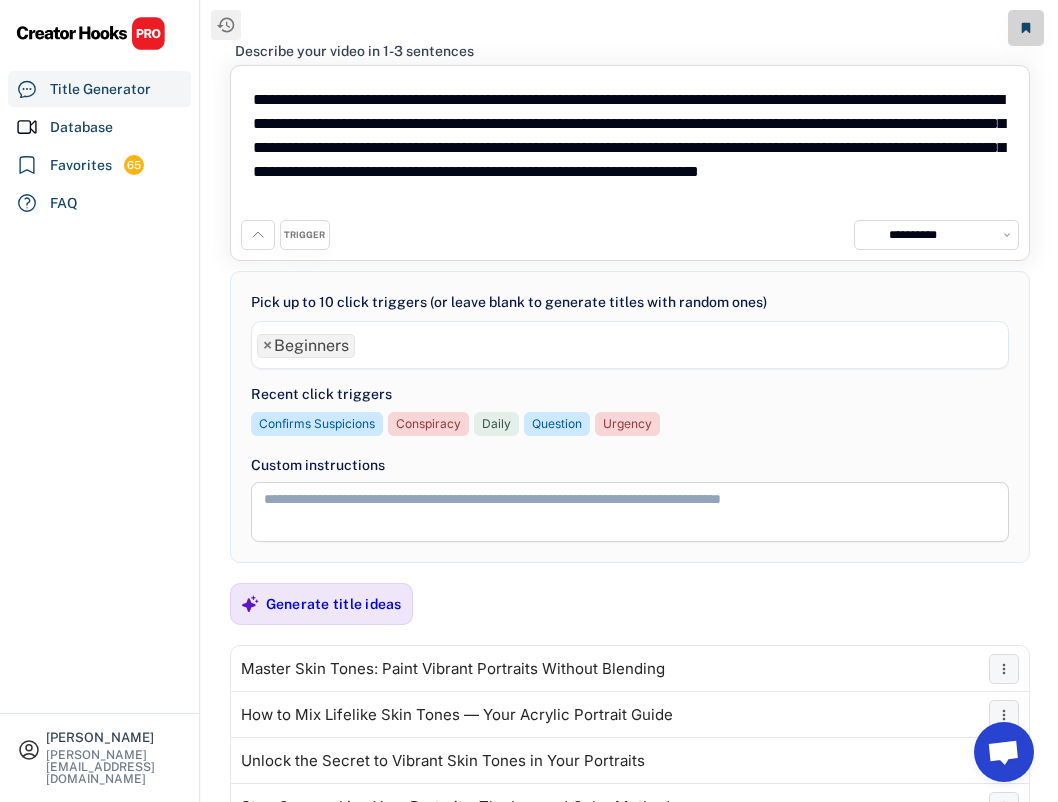 click on "× Beginners" at bounding box center [630, 343] 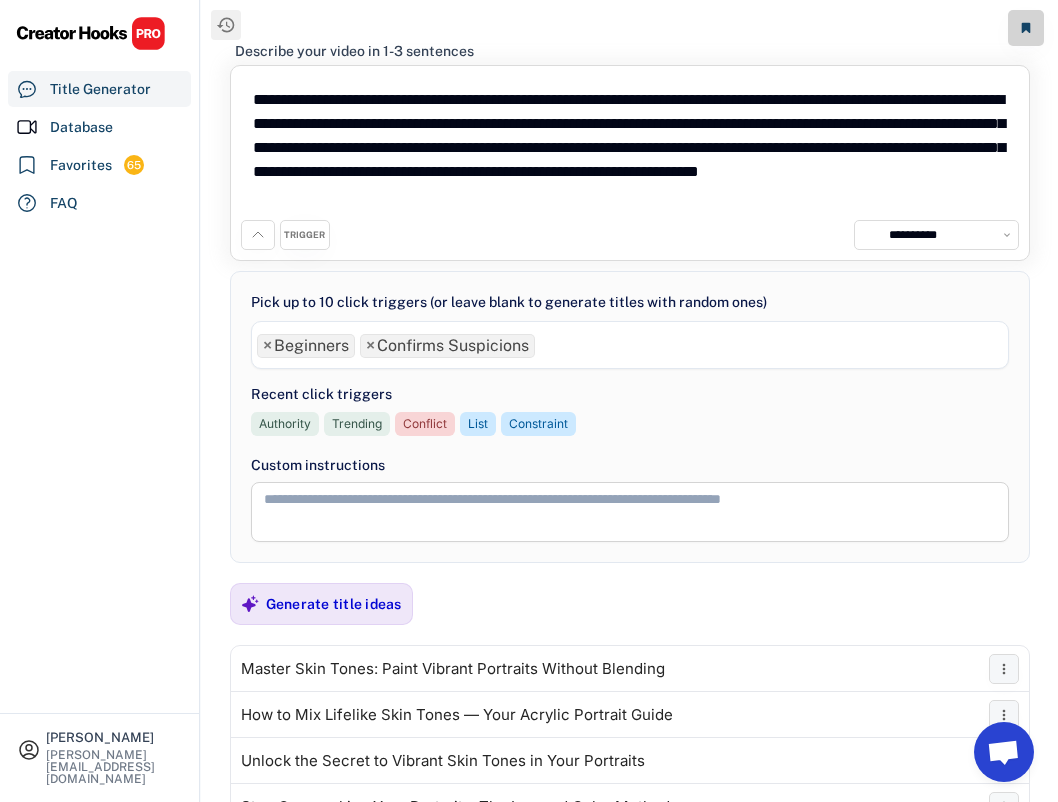 click on "× Beginners × Confirms Suspicions" at bounding box center [630, 343] 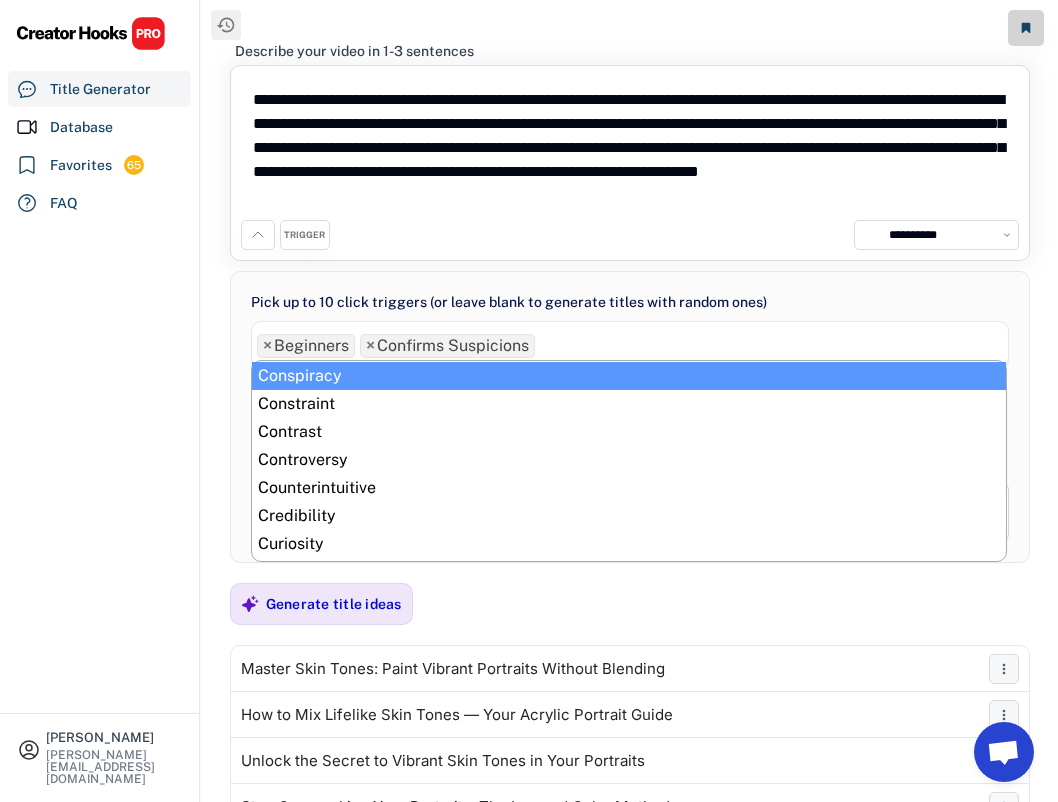 scroll, scrollTop: 114, scrollLeft: 0, axis: vertical 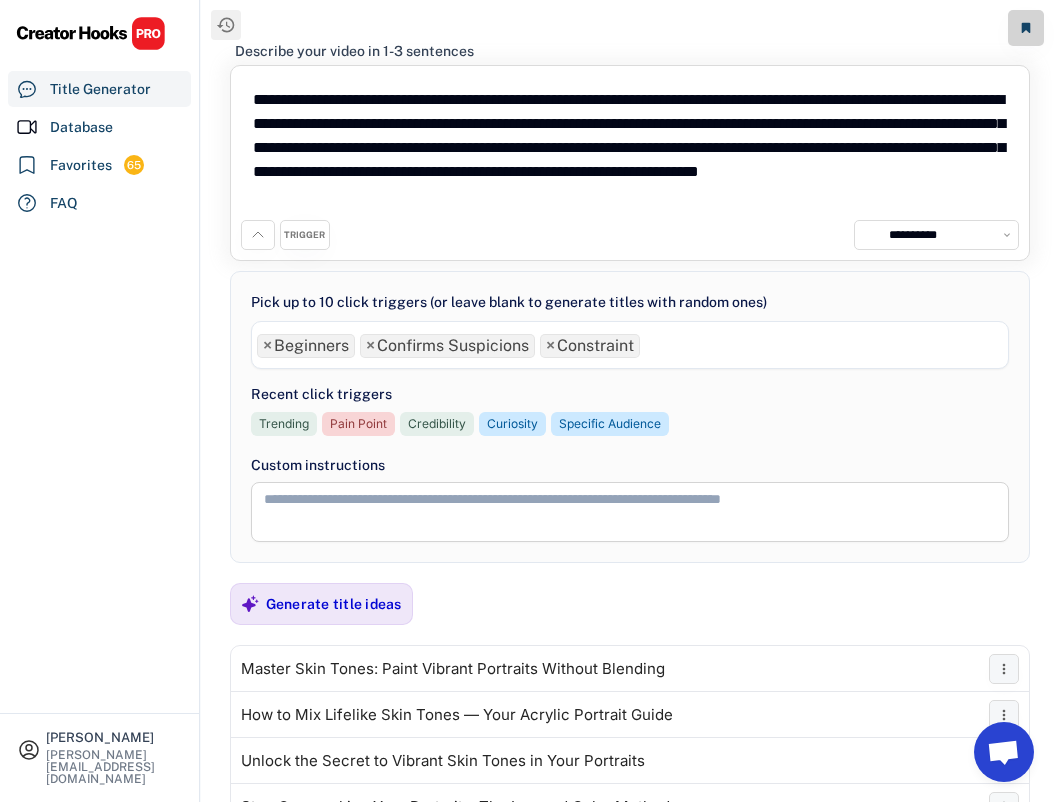 click on "× Beginners × Confirms Suspicions × Constraint" at bounding box center (630, 343) 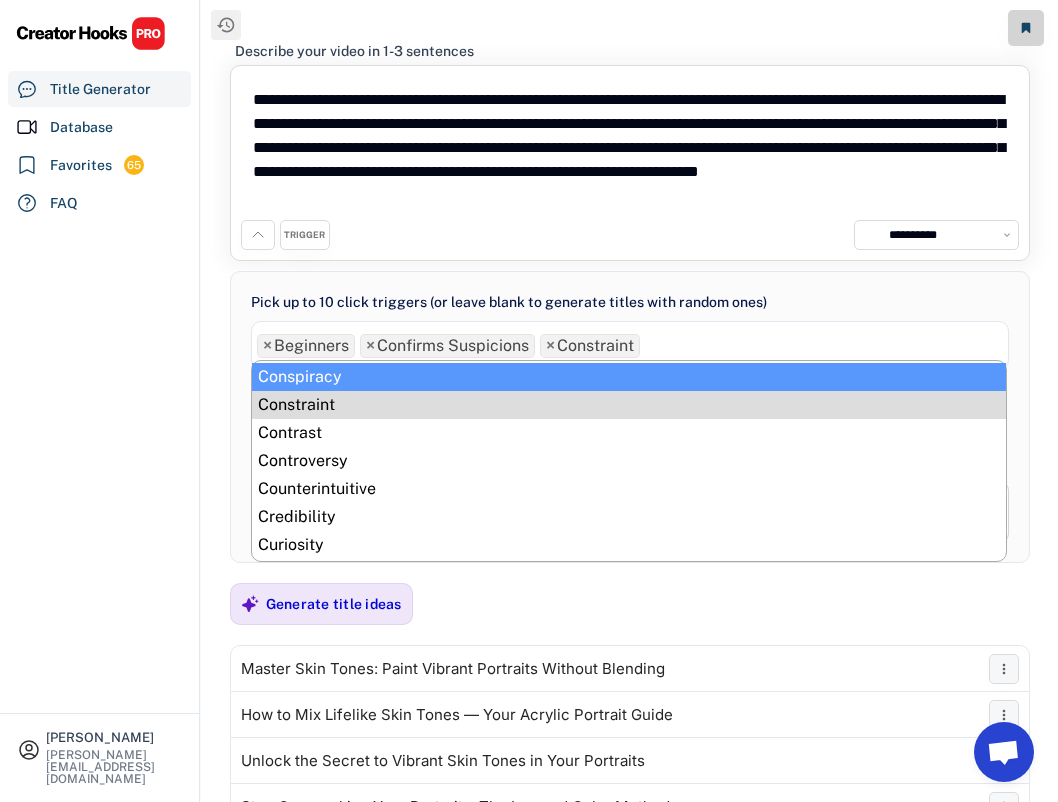 scroll, scrollTop: 136, scrollLeft: 0, axis: vertical 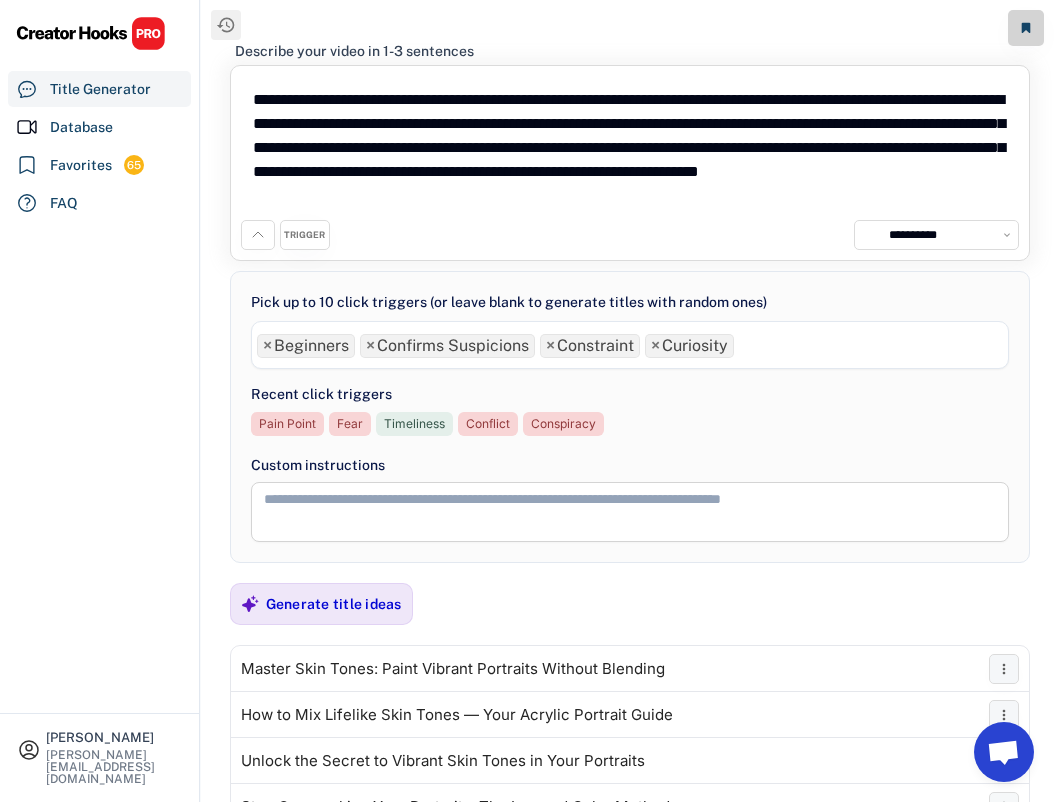 click on "× Beginners × Confirms Suspicions × Constraint × Curiosity" at bounding box center (630, 343) 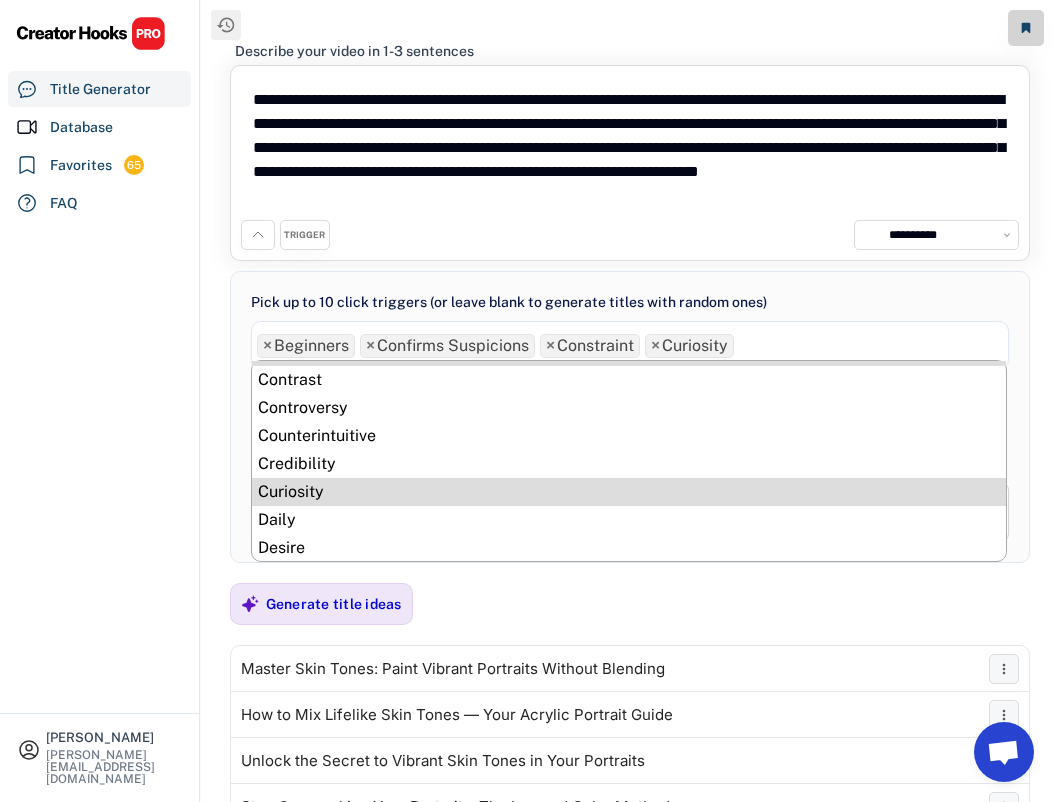 scroll, scrollTop: 168, scrollLeft: 0, axis: vertical 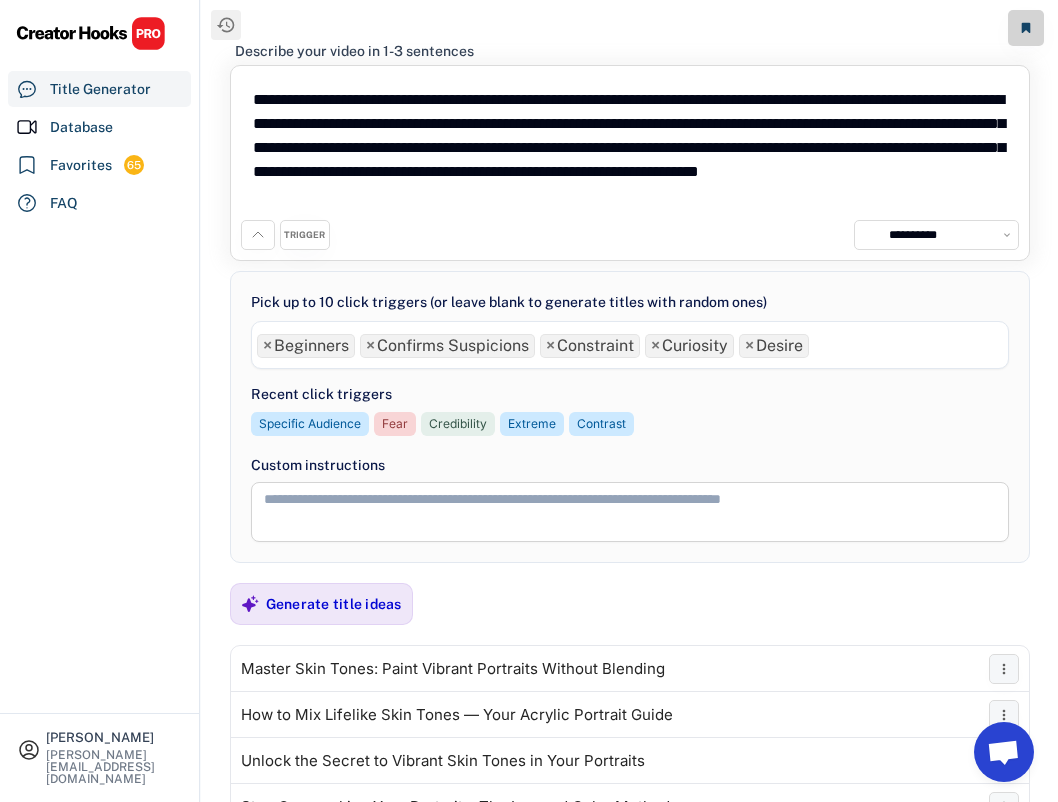 click on "× Beginners × Confirms Suspicions × Constraint × Curiosity × Desire" at bounding box center (630, 343) 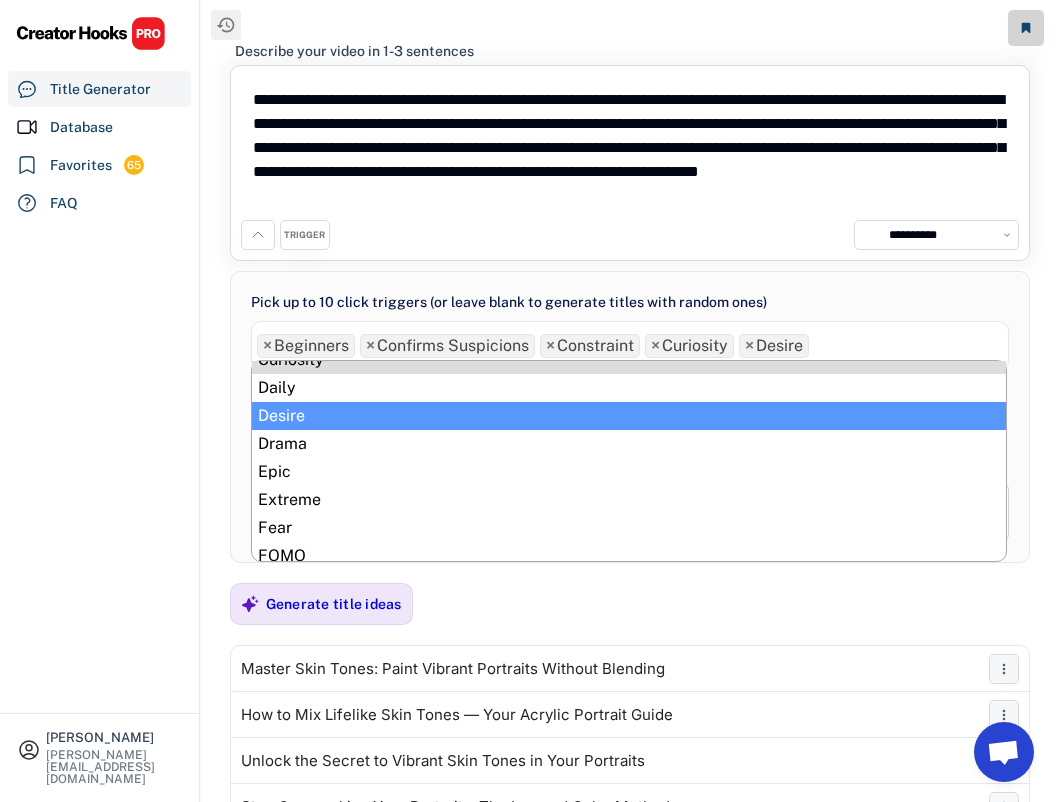 scroll, scrollTop: 306, scrollLeft: 0, axis: vertical 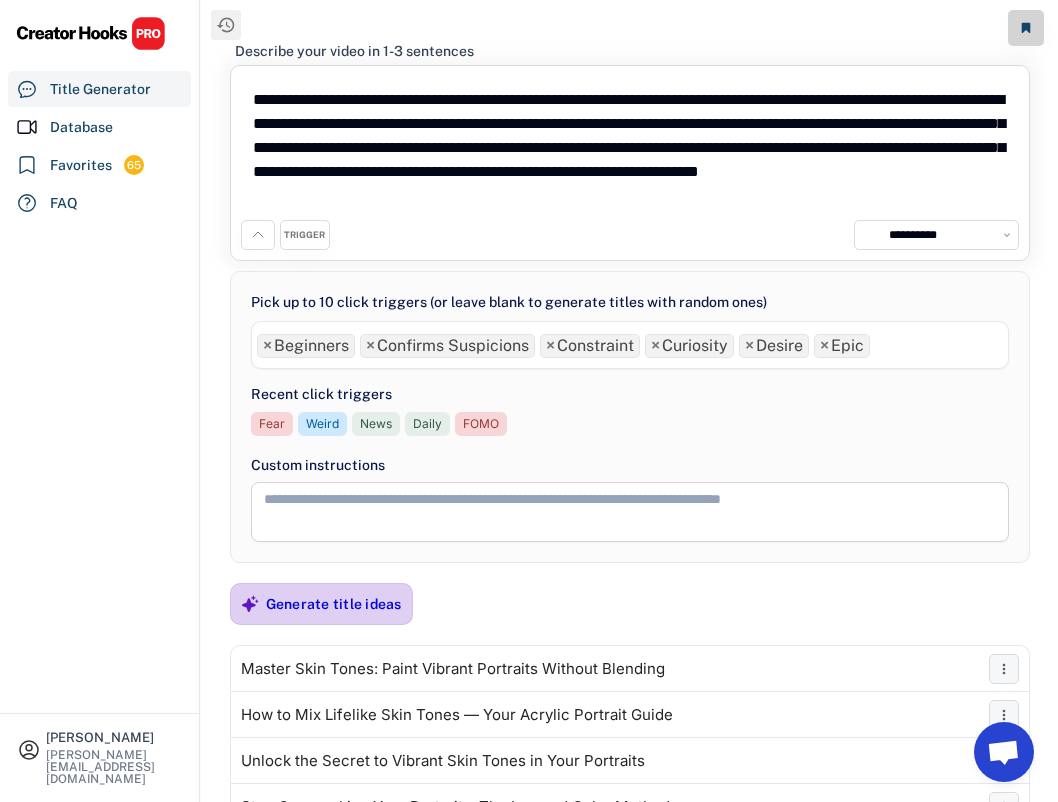 click on "Generate title ideas" at bounding box center (334, 604) 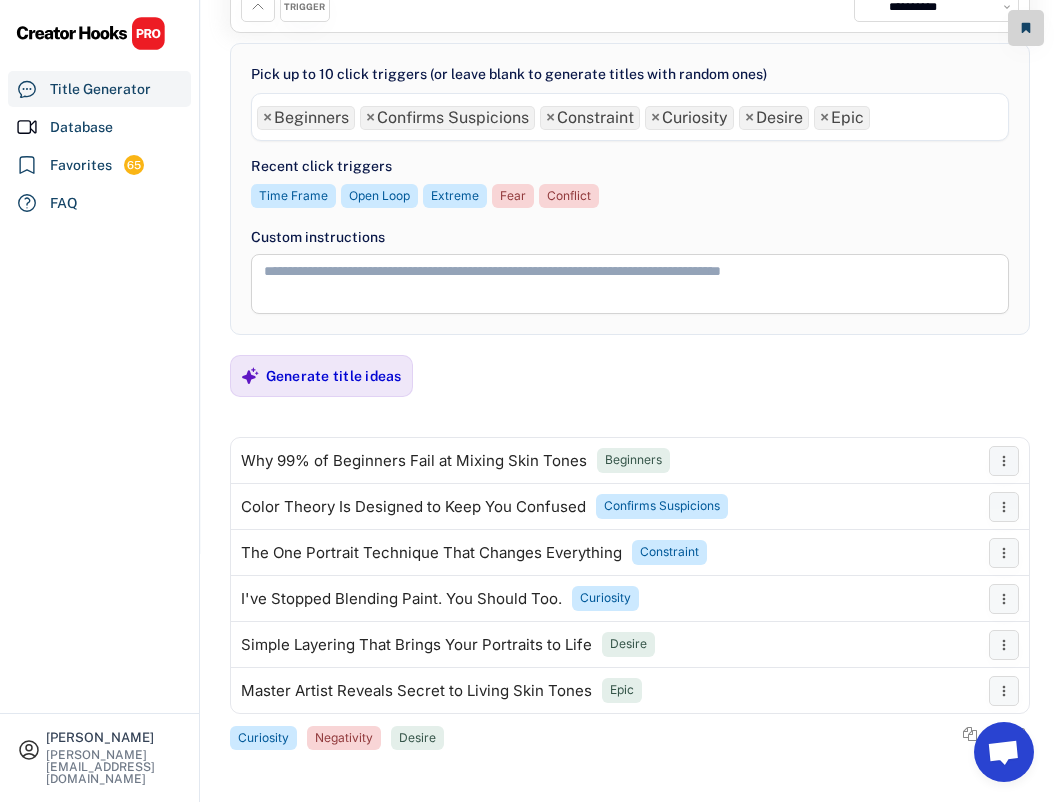 scroll, scrollTop: 0, scrollLeft: 0, axis: both 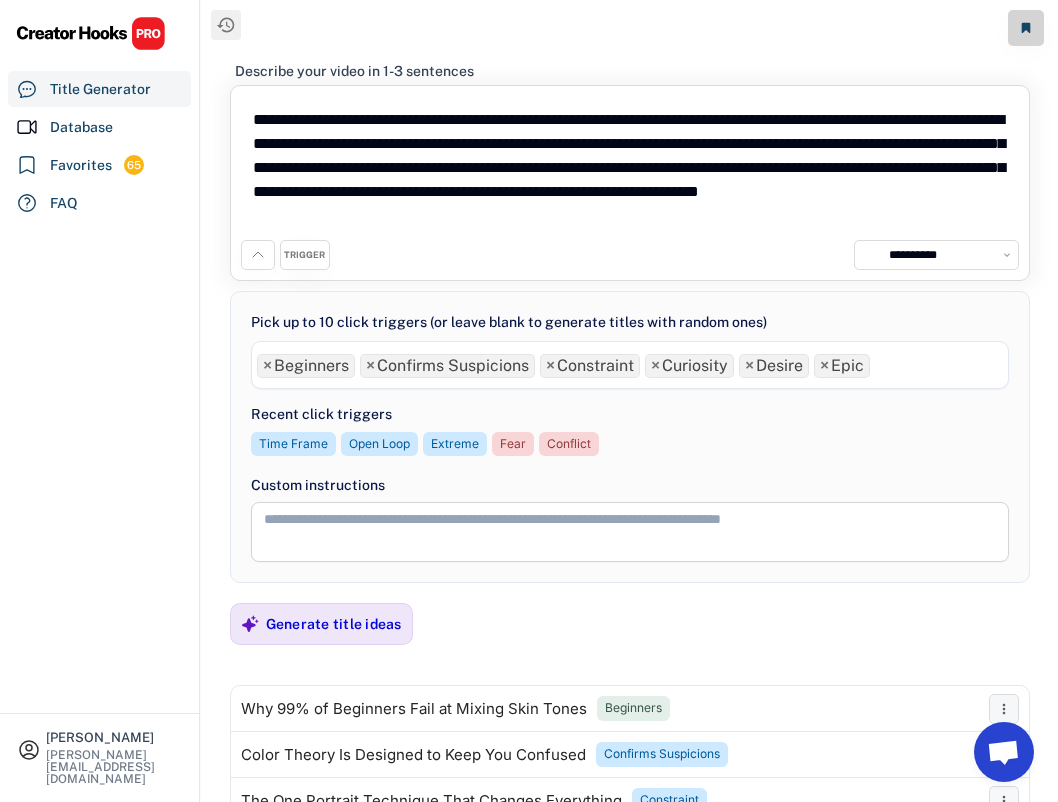drag, startPoint x: 854, startPoint y: 164, endPoint x: 856, endPoint y: 201, distance: 37.054016 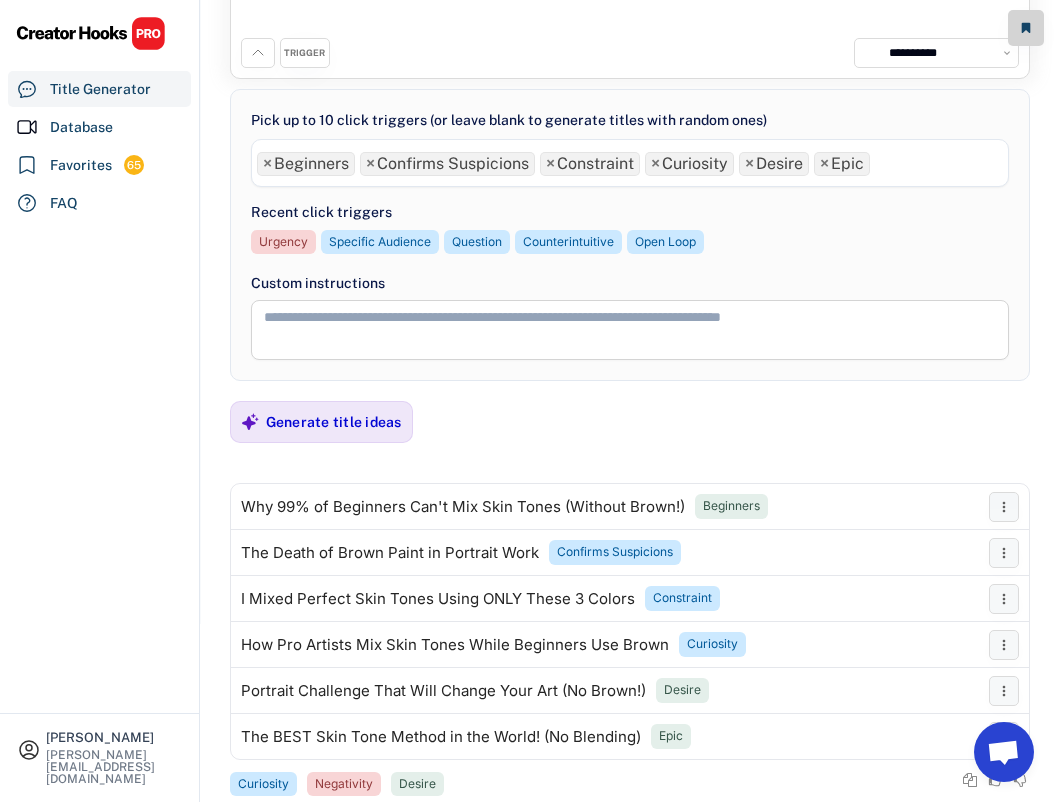 scroll, scrollTop: 224, scrollLeft: 0, axis: vertical 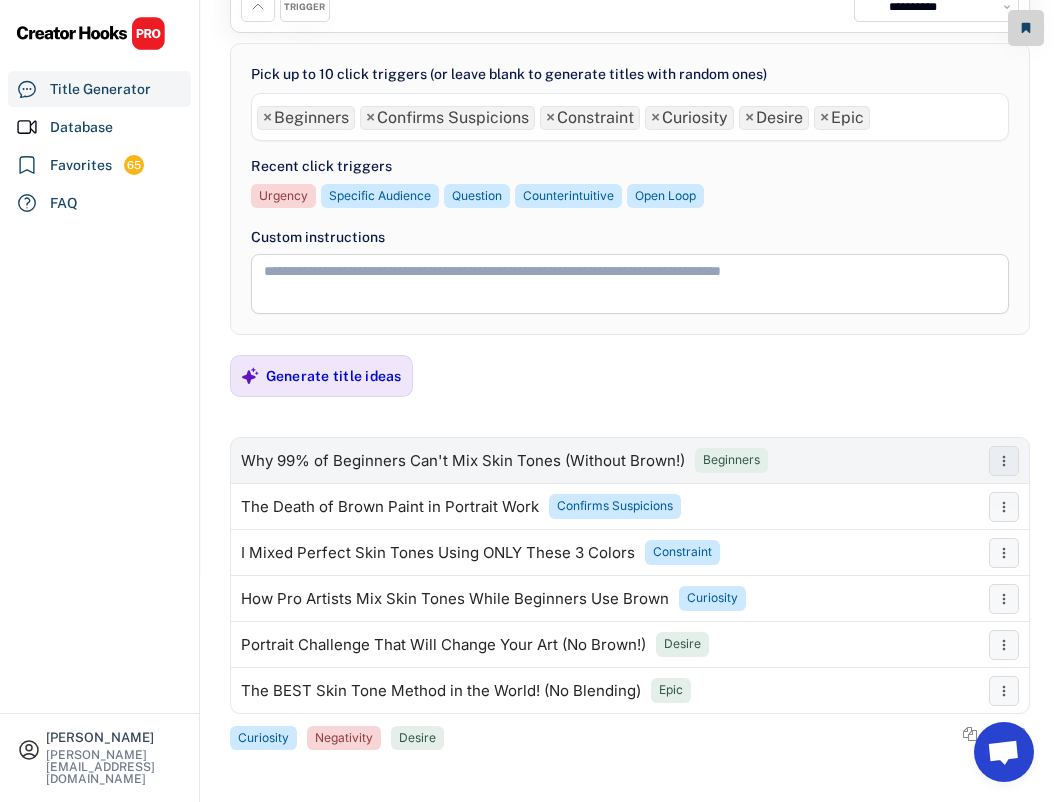 type on "**********" 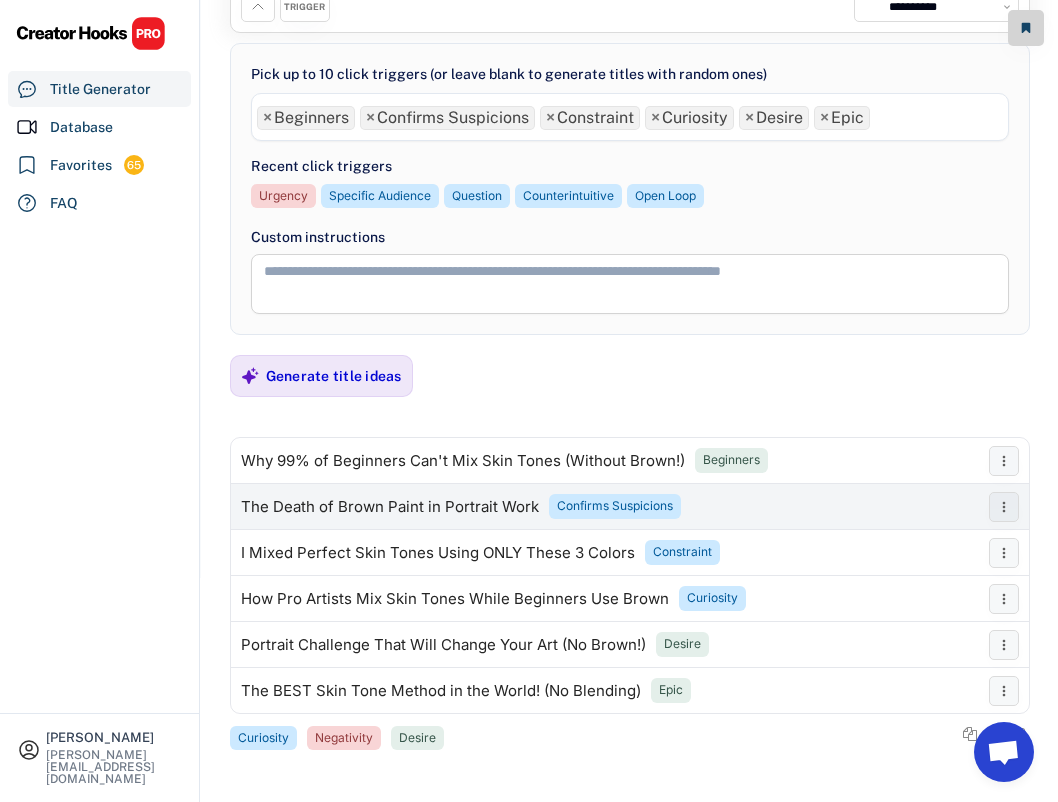 click on "The Death of Brown Paint in Portrait Work Confirms Suspicions" at bounding box center (605, 507) 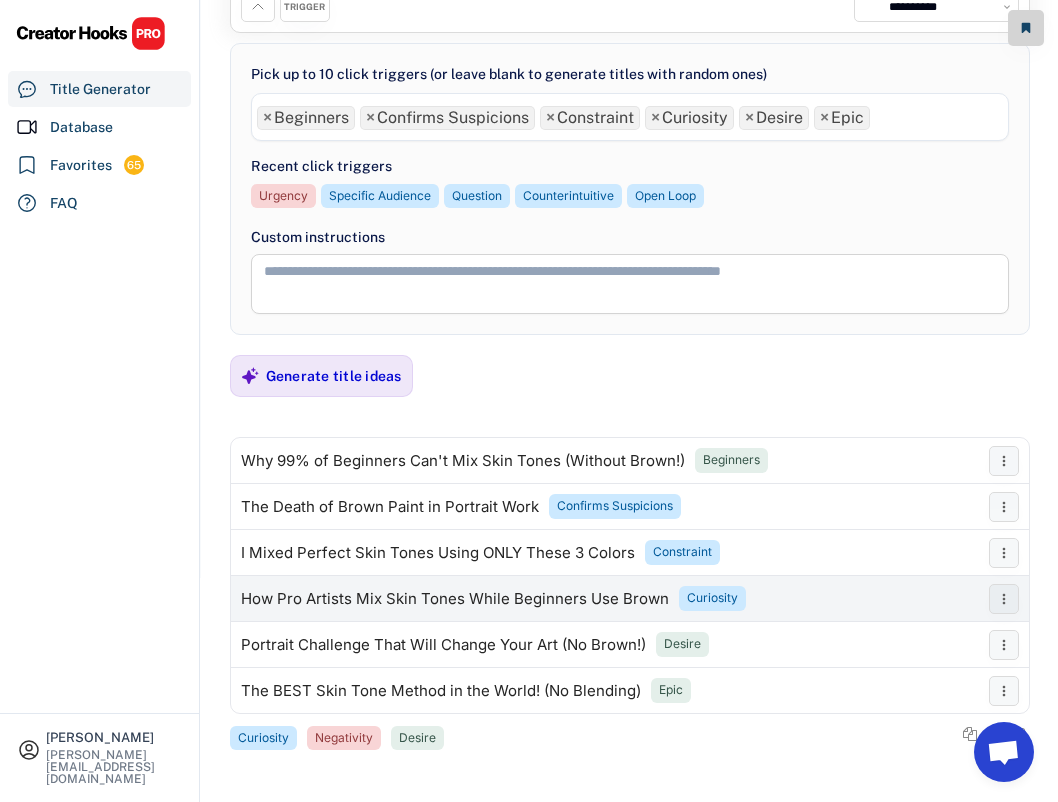 click on "How Pro Artists Mix Skin Tones While Beginners Use Brown" at bounding box center [455, 599] 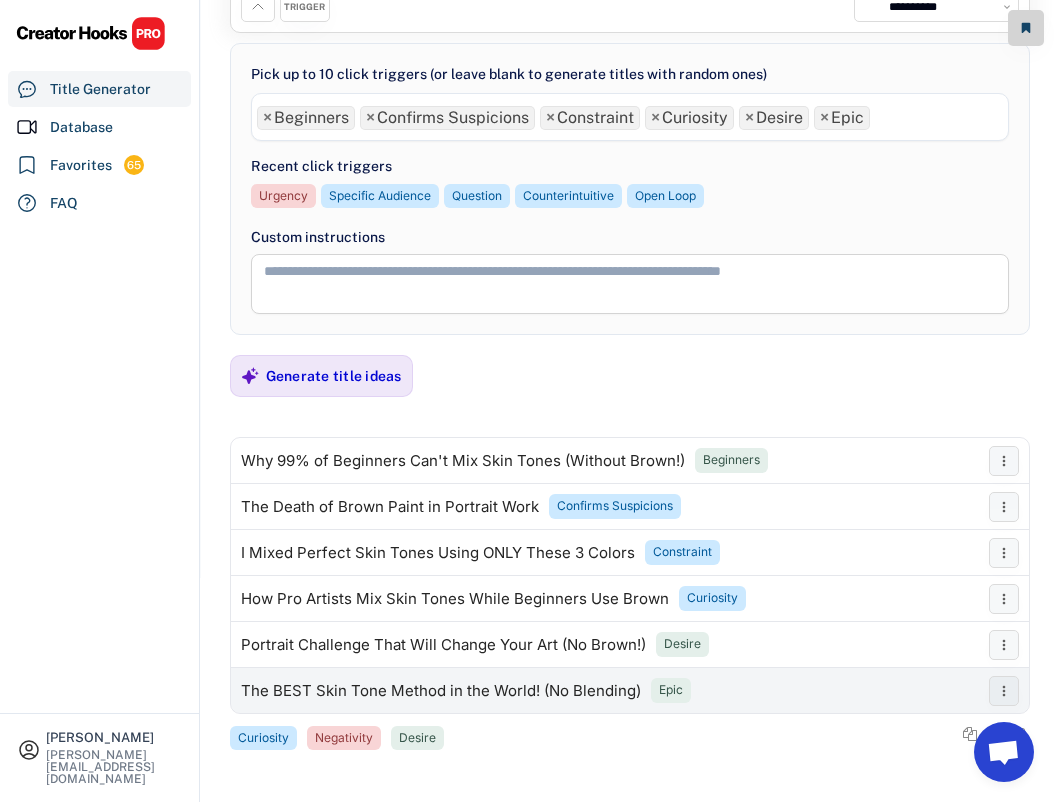 click on "The BEST Skin Tone Method in the World! (No Blending)" at bounding box center (441, 691) 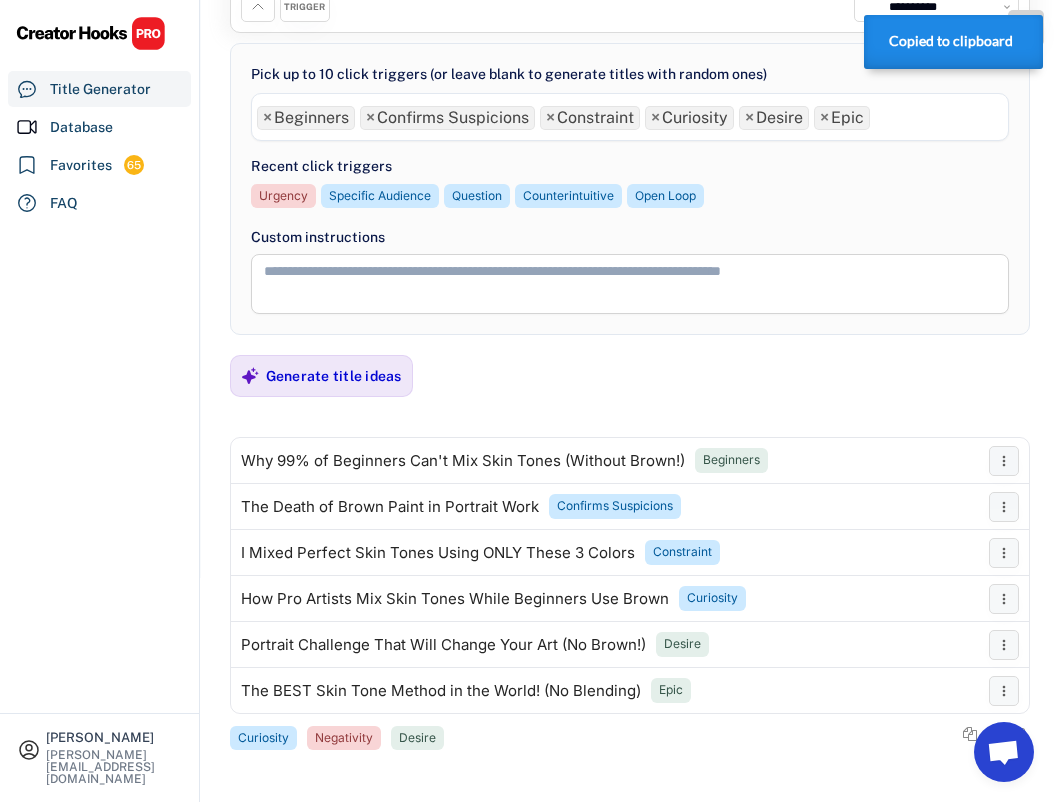 click on "×" at bounding box center (267, 118) 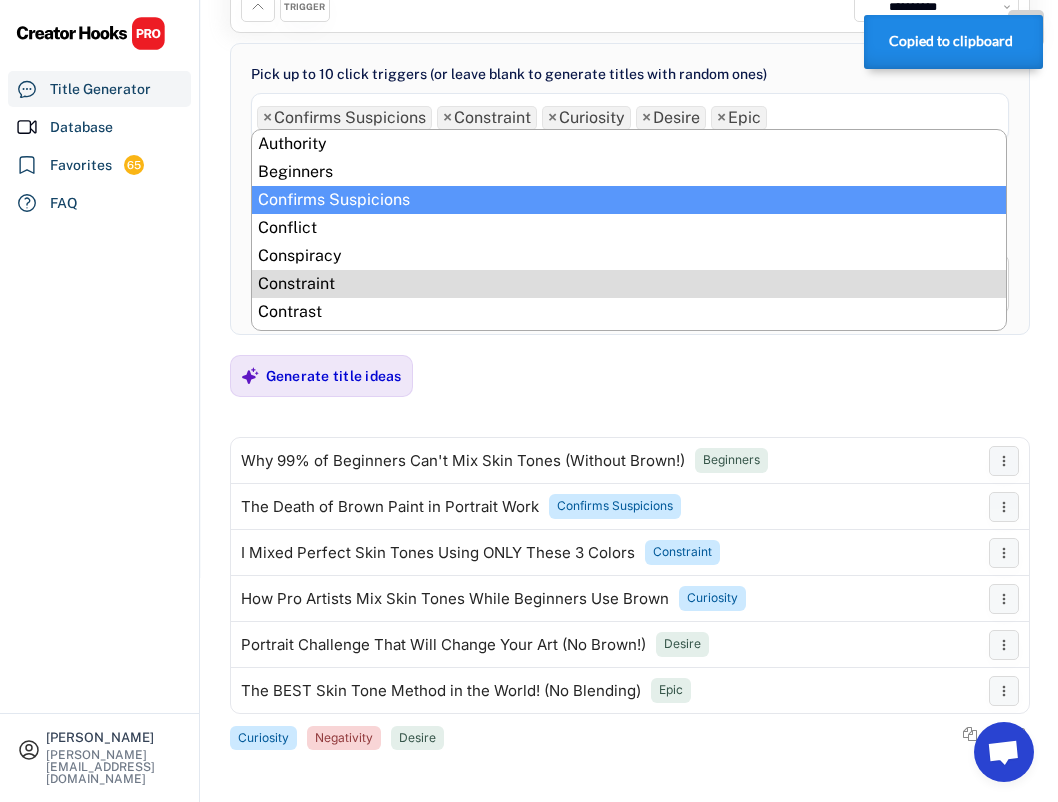 click on "×" at bounding box center [267, 118] 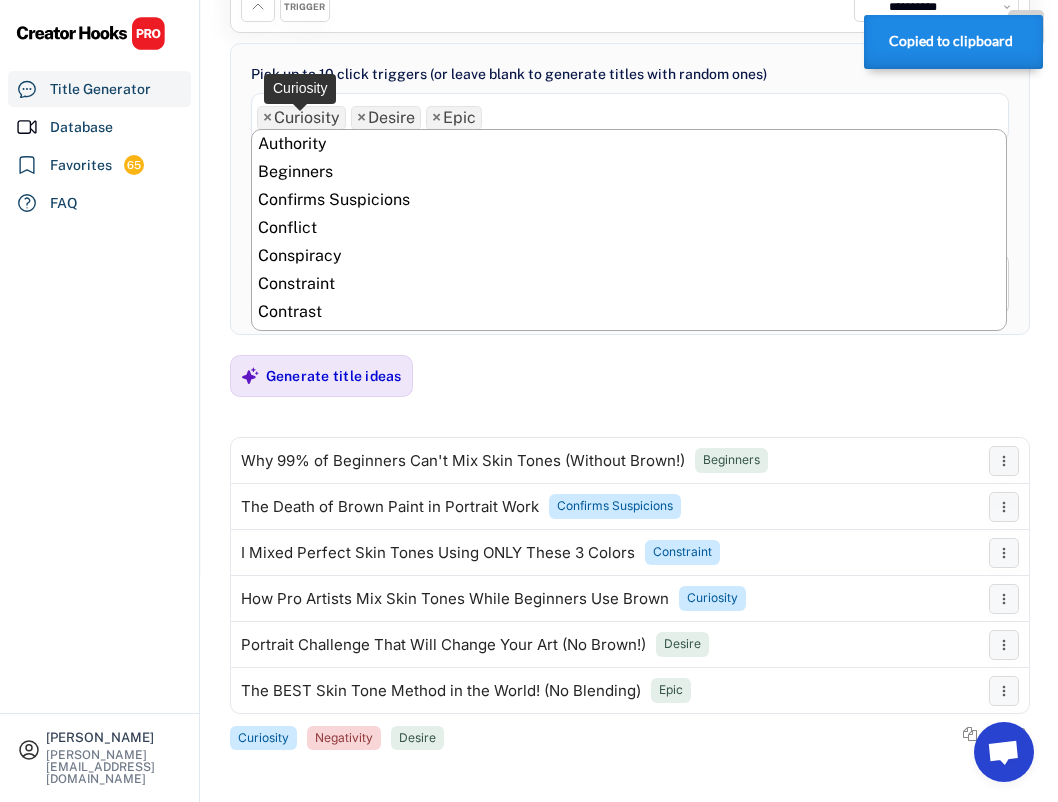 scroll, scrollTop: 252, scrollLeft: 0, axis: vertical 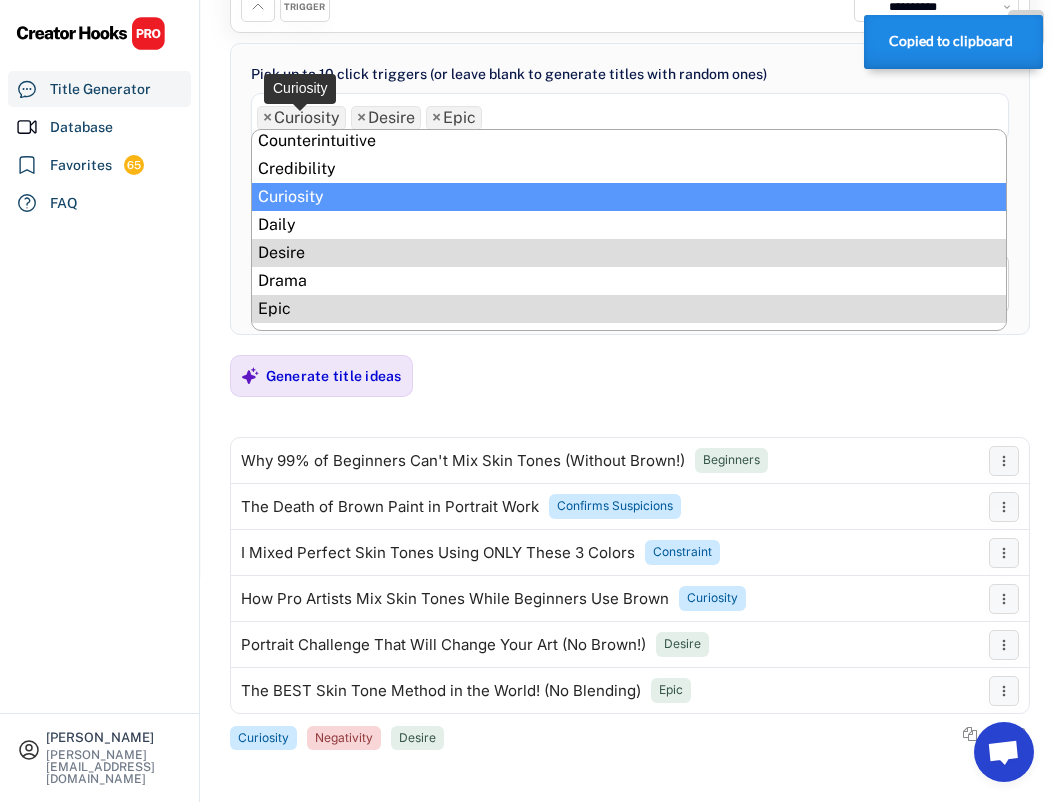 click on "×" at bounding box center (267, 118) 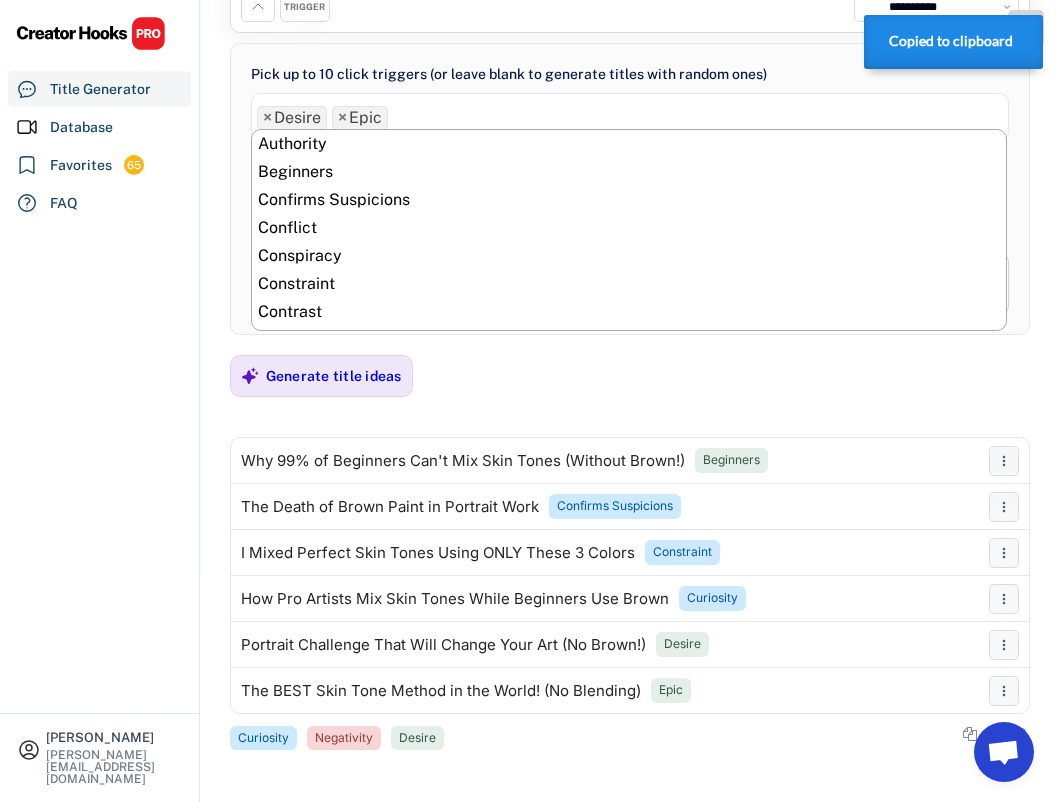 click on "×" at bounding box center [267, 118] 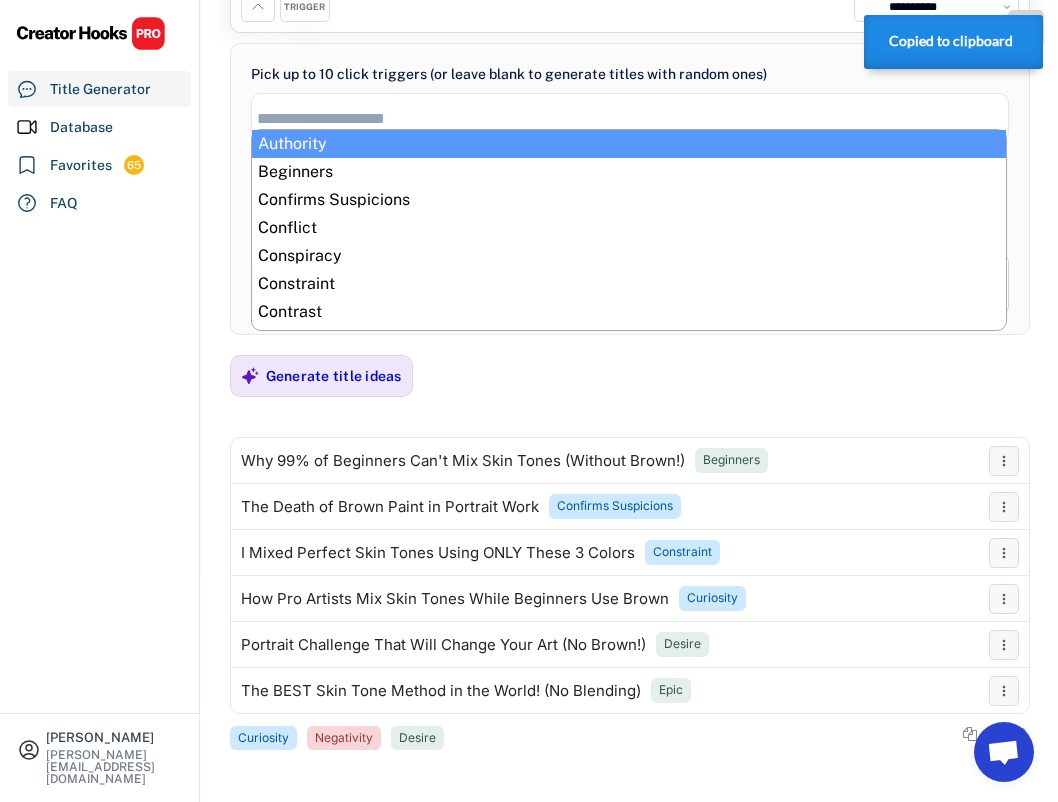 click at bounding box center (635, 118) 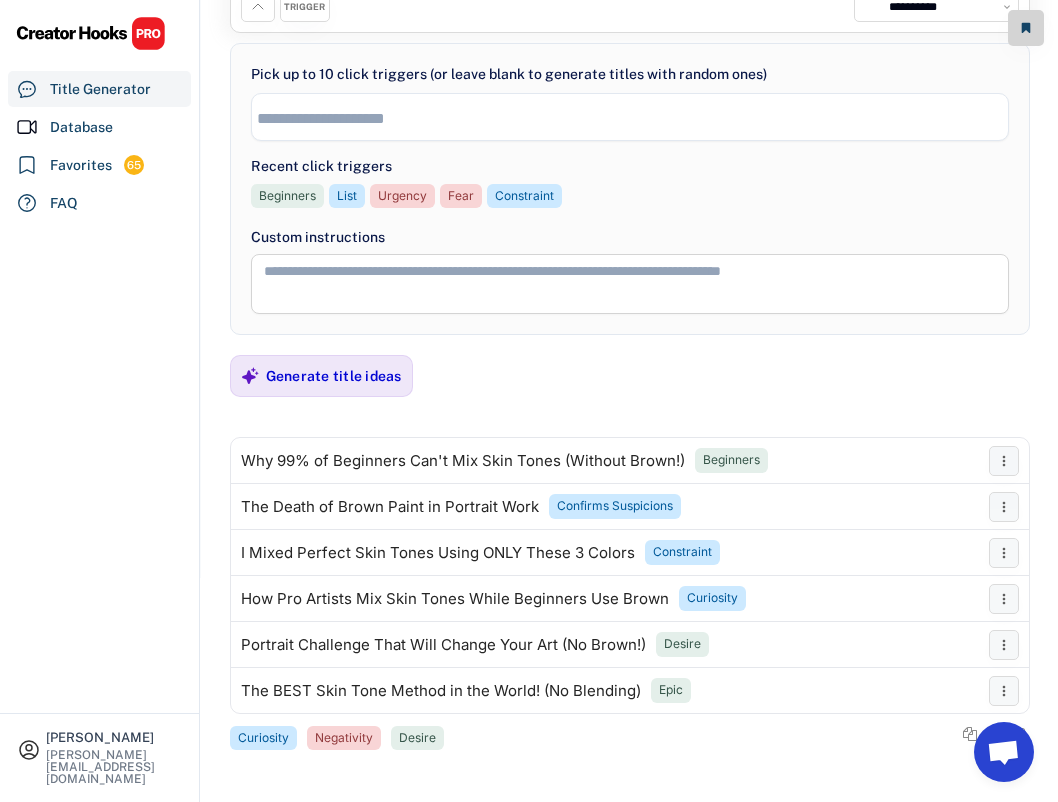 click at bounding box center (635, 118) 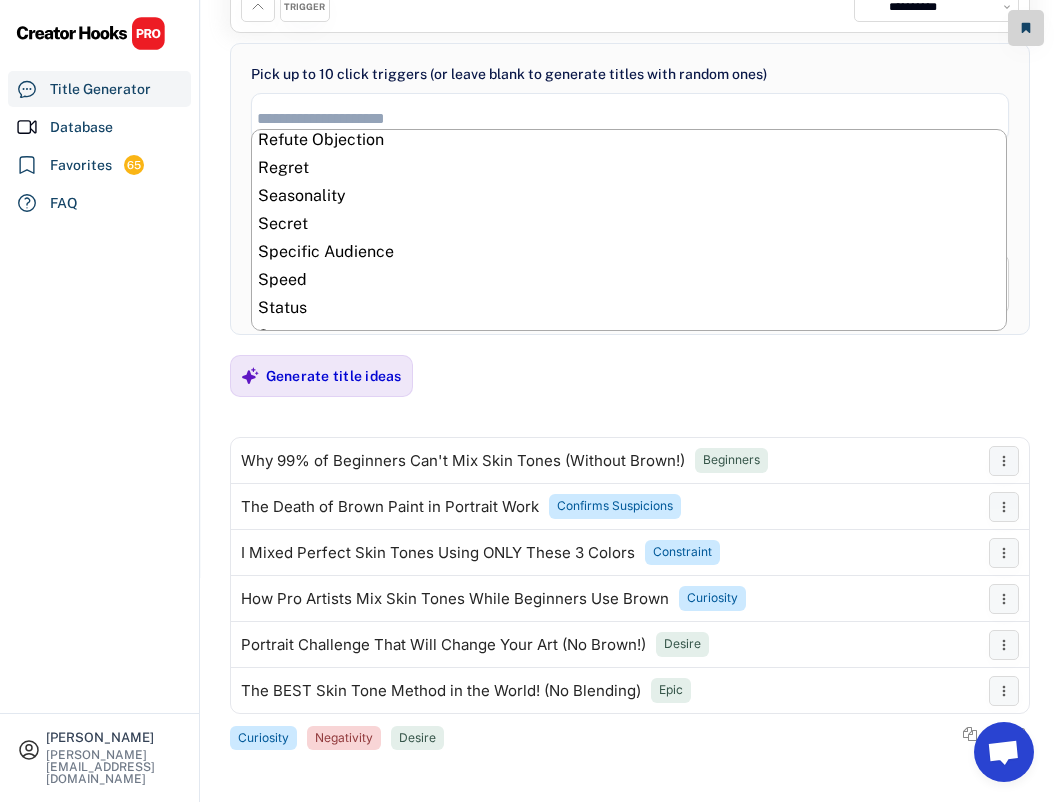 scroll, scrollTop: 1032, scrollLeft: 0, axis: vertical 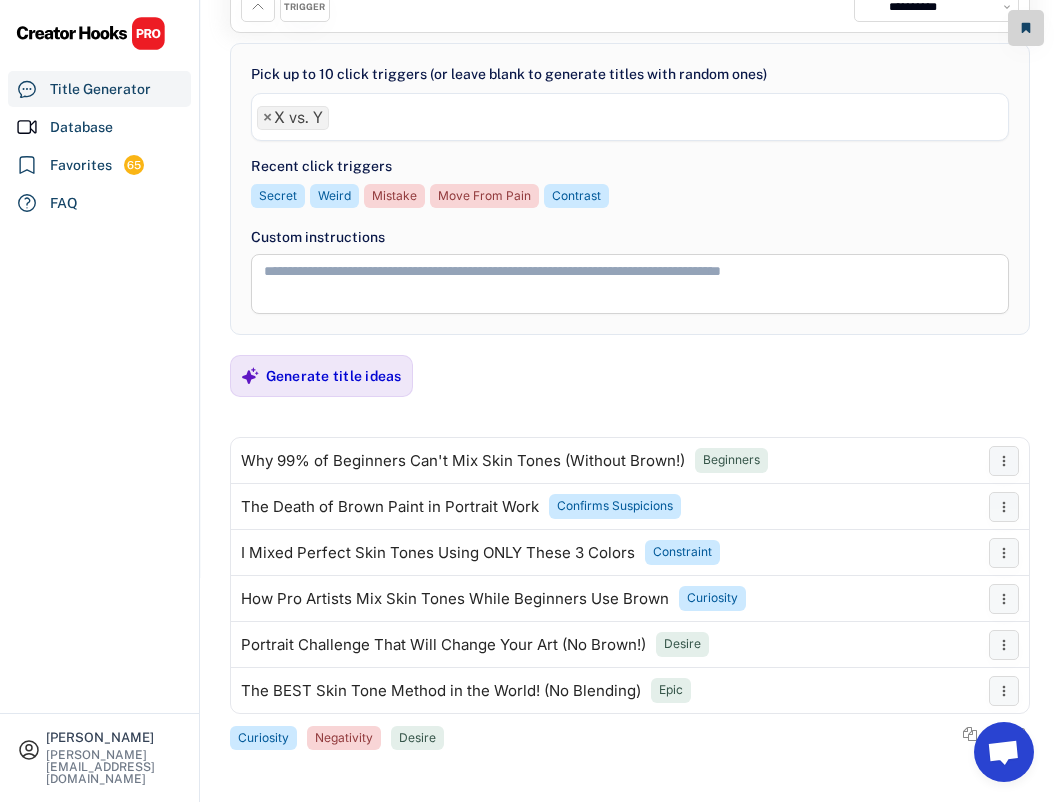 click on "× X vs. Y" at bounding box center (630, 115) 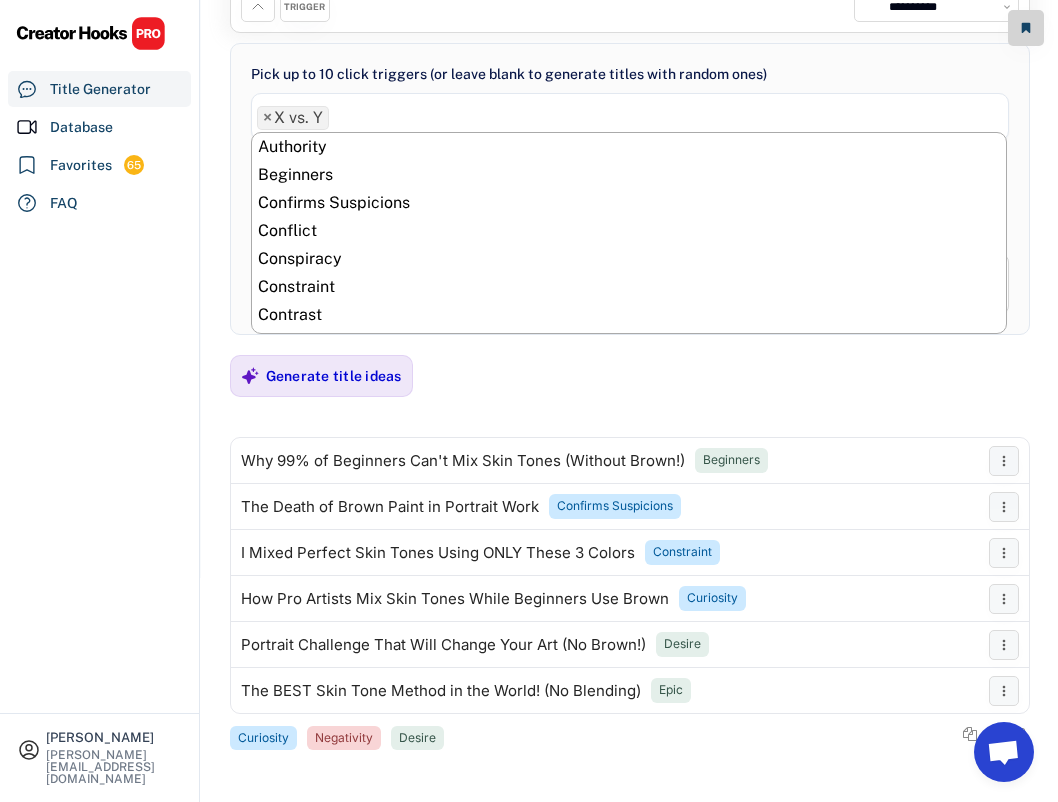 scroll, scrollTop: 1032, scrollLeft: 0, axis: vertical 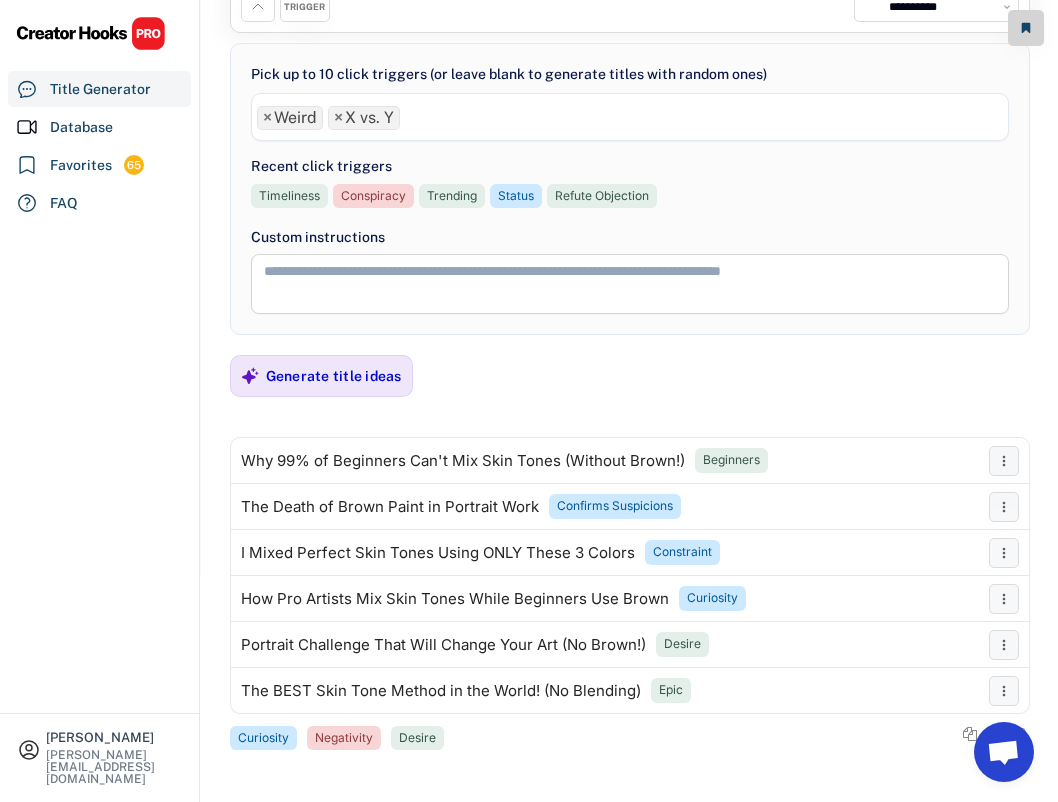 click on "× Weird × X vs. Y" at bounding box center (630, 115) 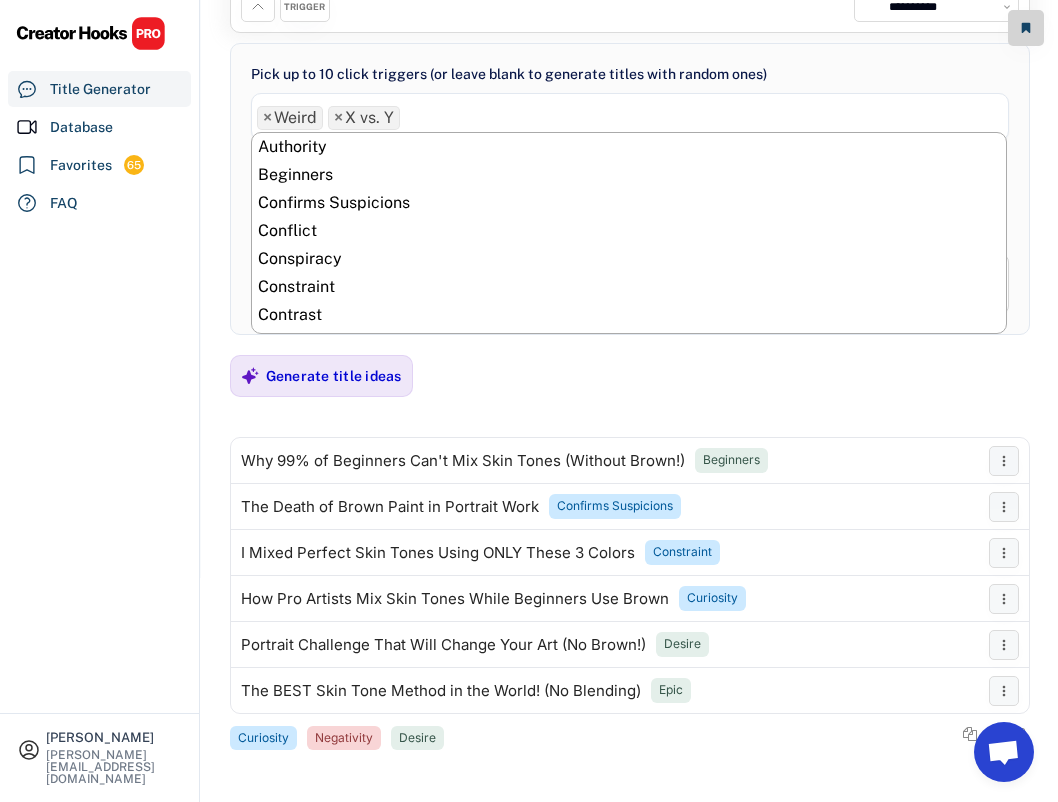 scroll, scrollTop: 1032, scrollLeft: 0, axis: vertical 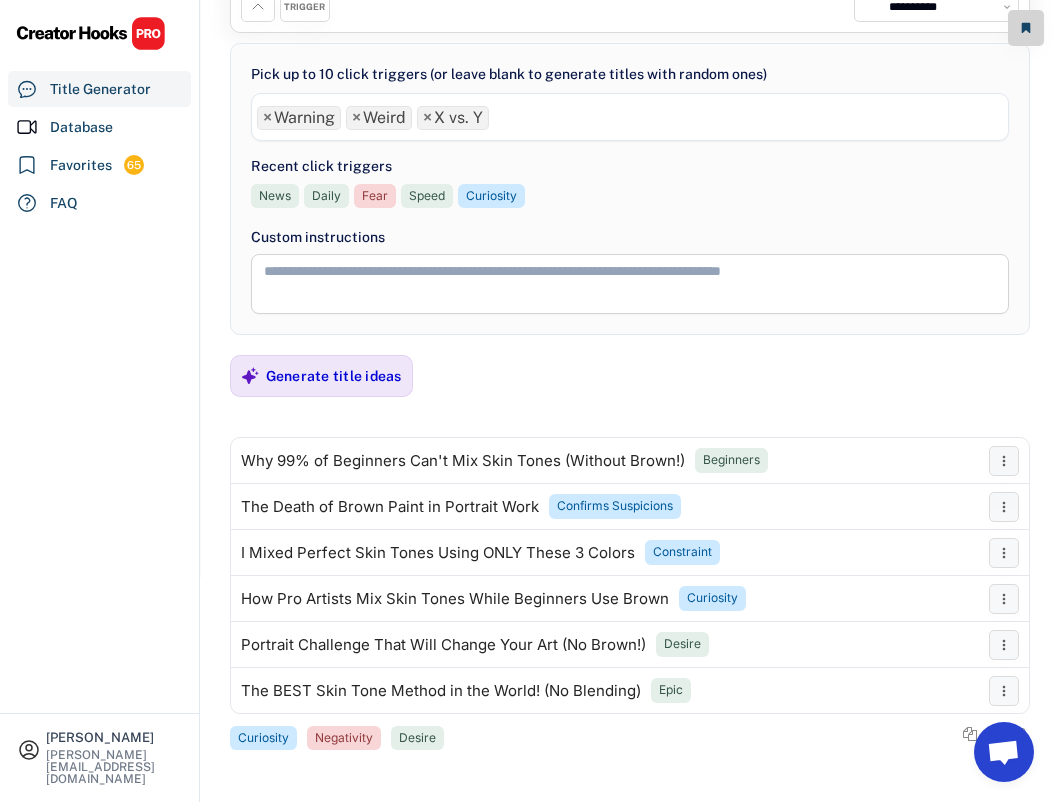 click on "× Warning × Weird × X vs. Y" at bounding box center [630, 115] 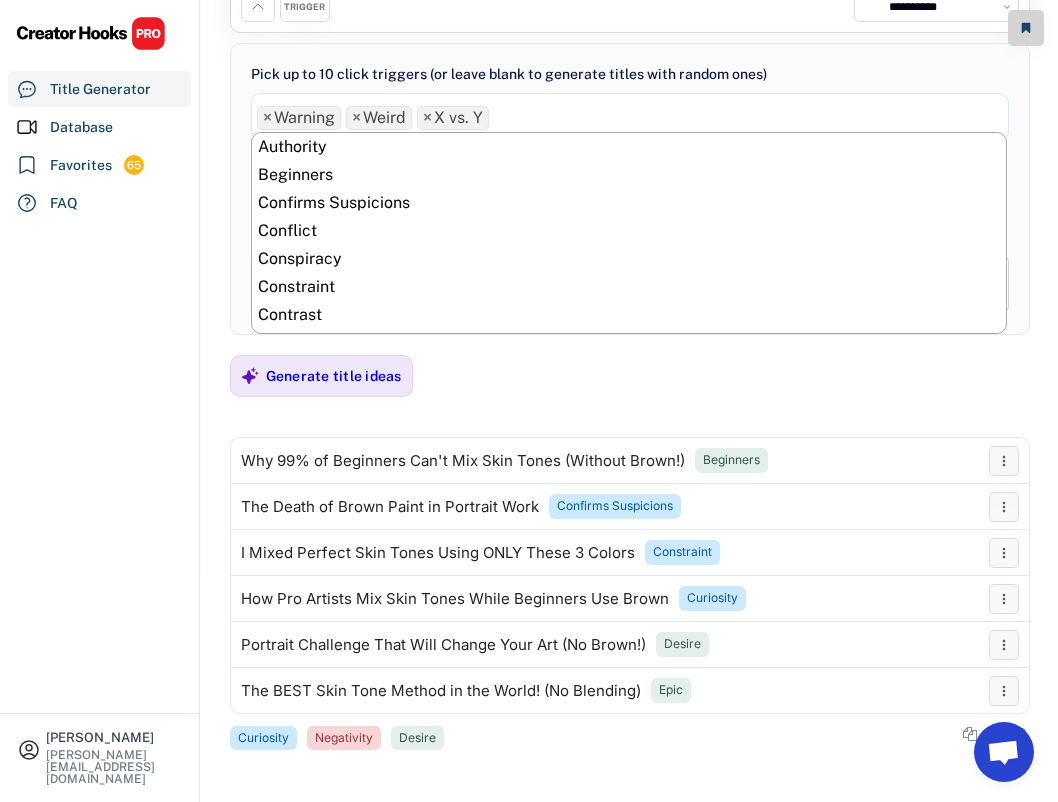 scroll, scrollTop: 1032, scrollLeft: 0, axis: vertical 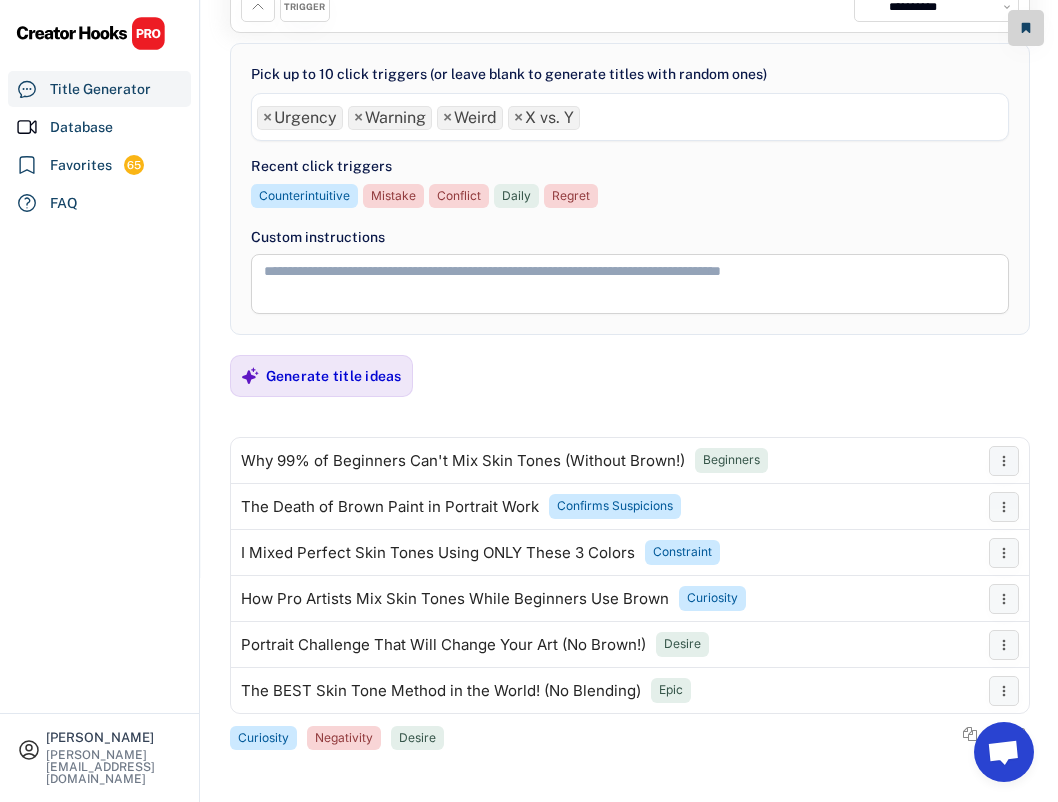 click on "× Urgency × Warning × Weird × X vs. Y" at bounding box center [630, 115] 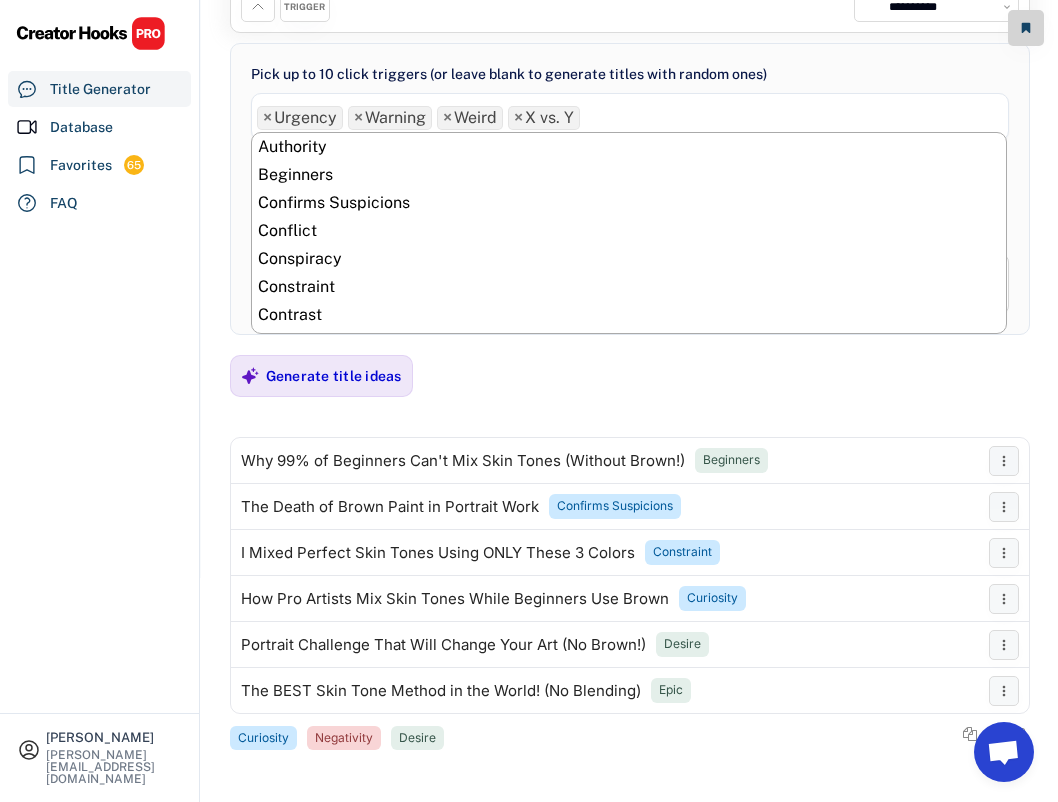 scroll, scrollTop: 1032, scrollLeft: 0, axis: vertical 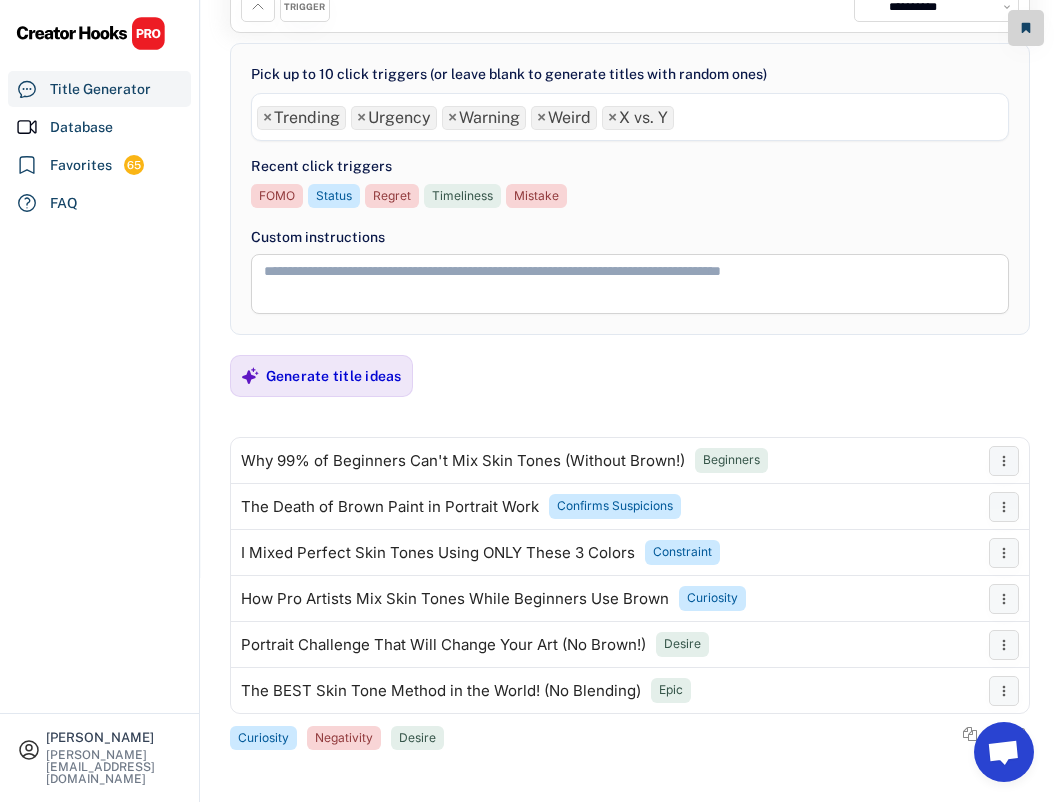 click on "× Trending × Urgency × Warning × Weird × X vs. Y" at bounding box center (630, 115) 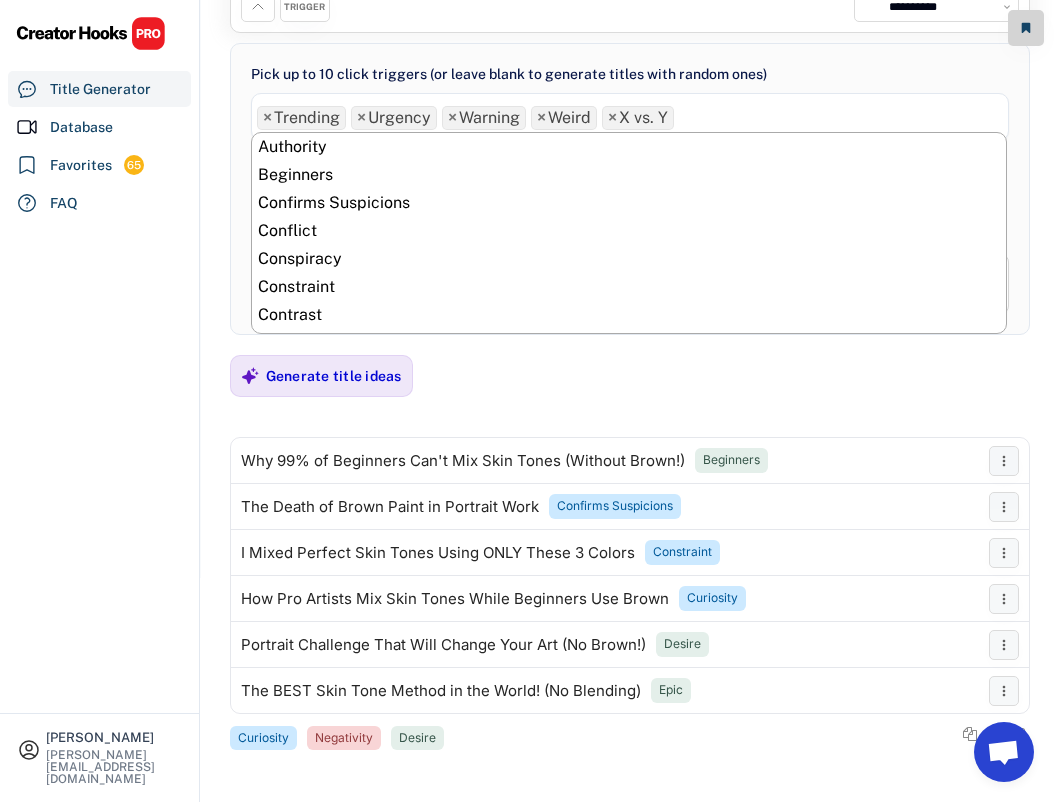 scroll, scrollTop: 1032, scrollLeft: 0, axis: vertical 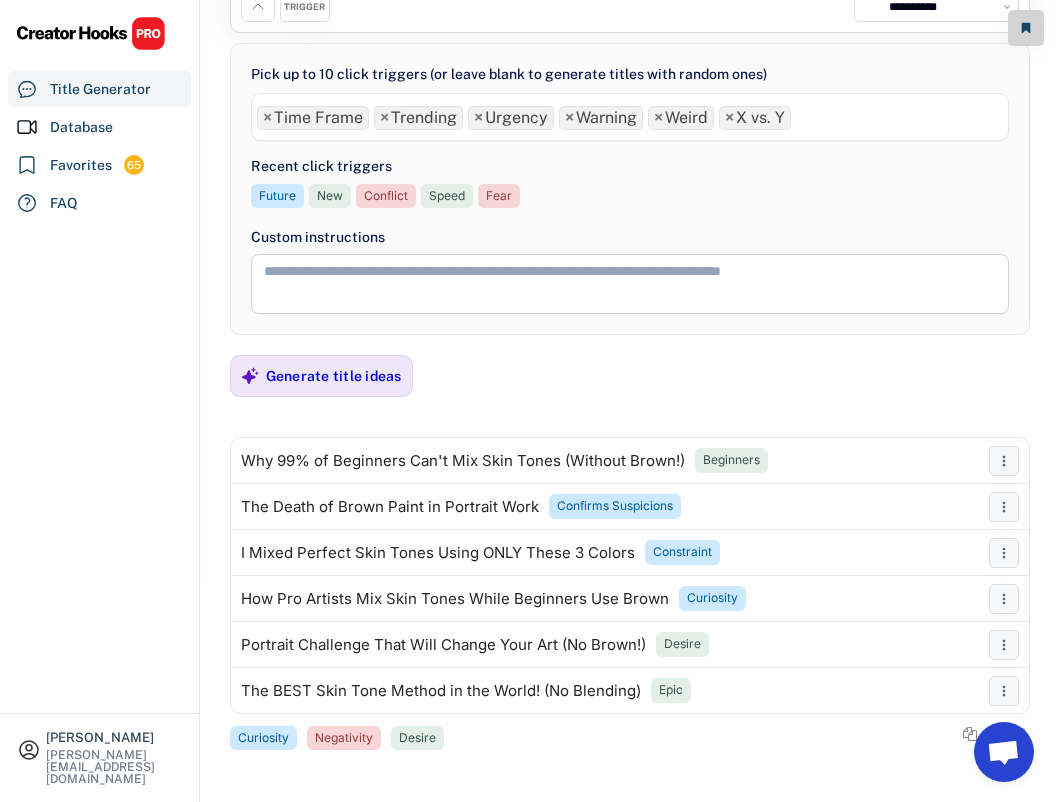 click on "× Time Frame × Trending × Urgency × Warning × Weird × X vs. Y" at bounding box center (630, 115) 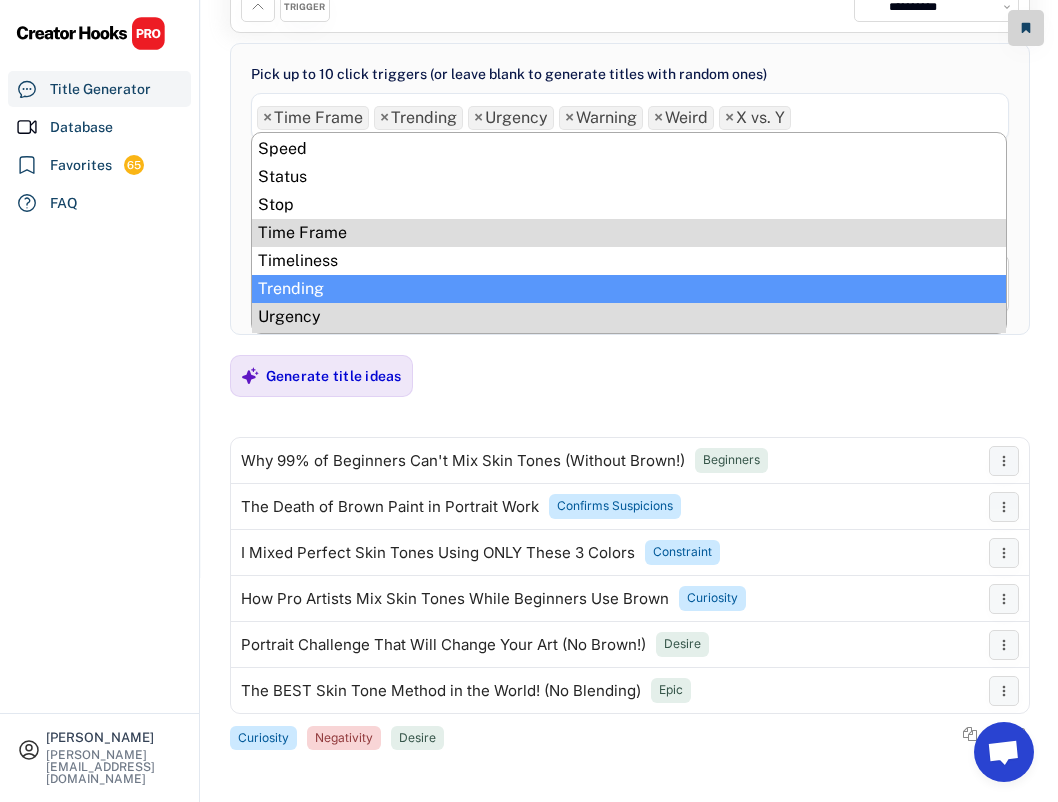 scroll, scrollTop: 947, scrollLeft: 0, axis: vertical 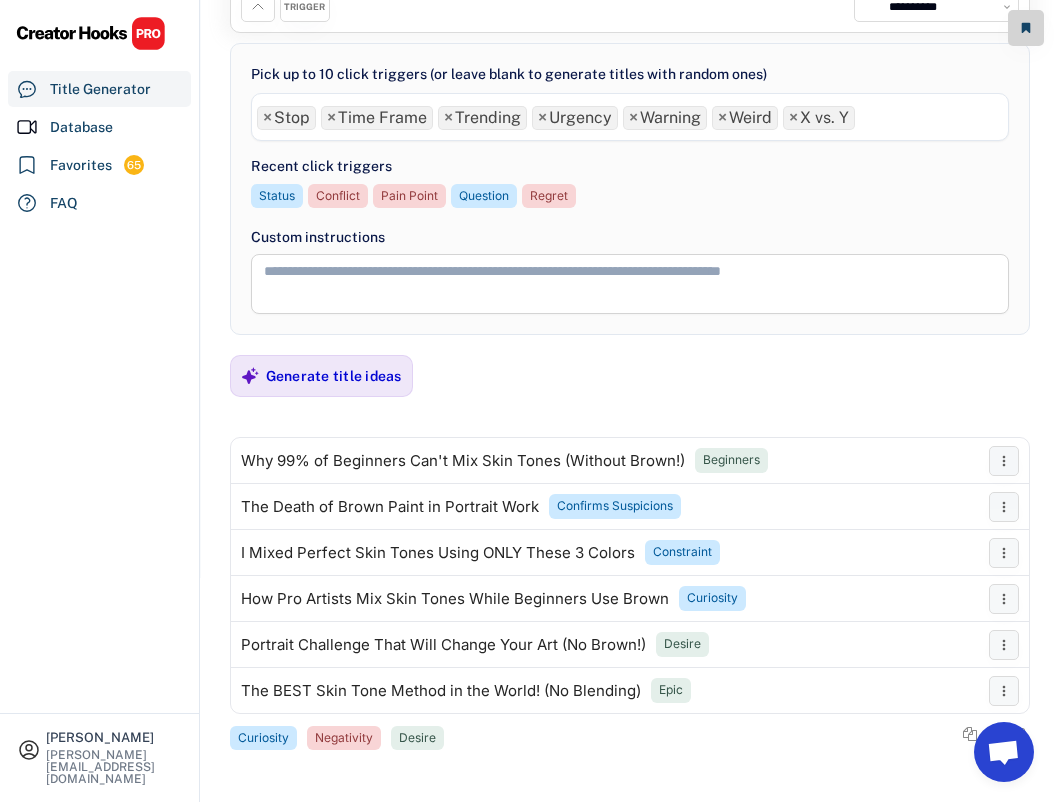 click on "**********" at bounding box center (630, 117) 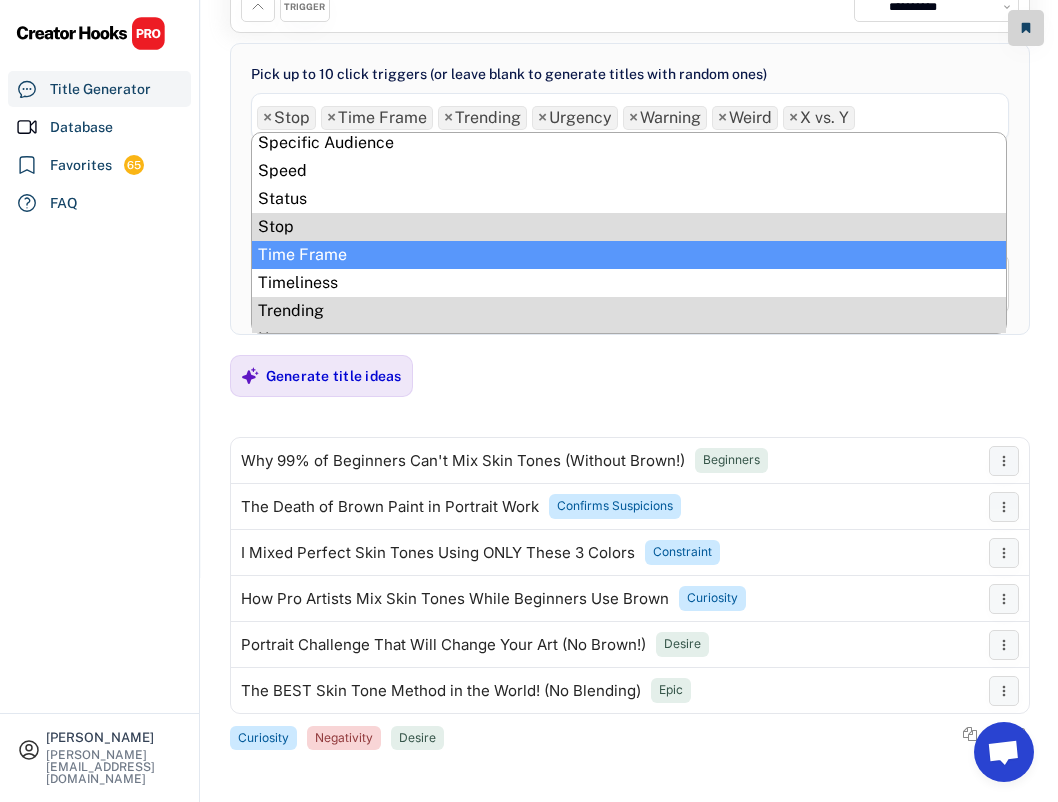 scroll, scrollTop: 921, scrollLeft: 0, axis: vertical 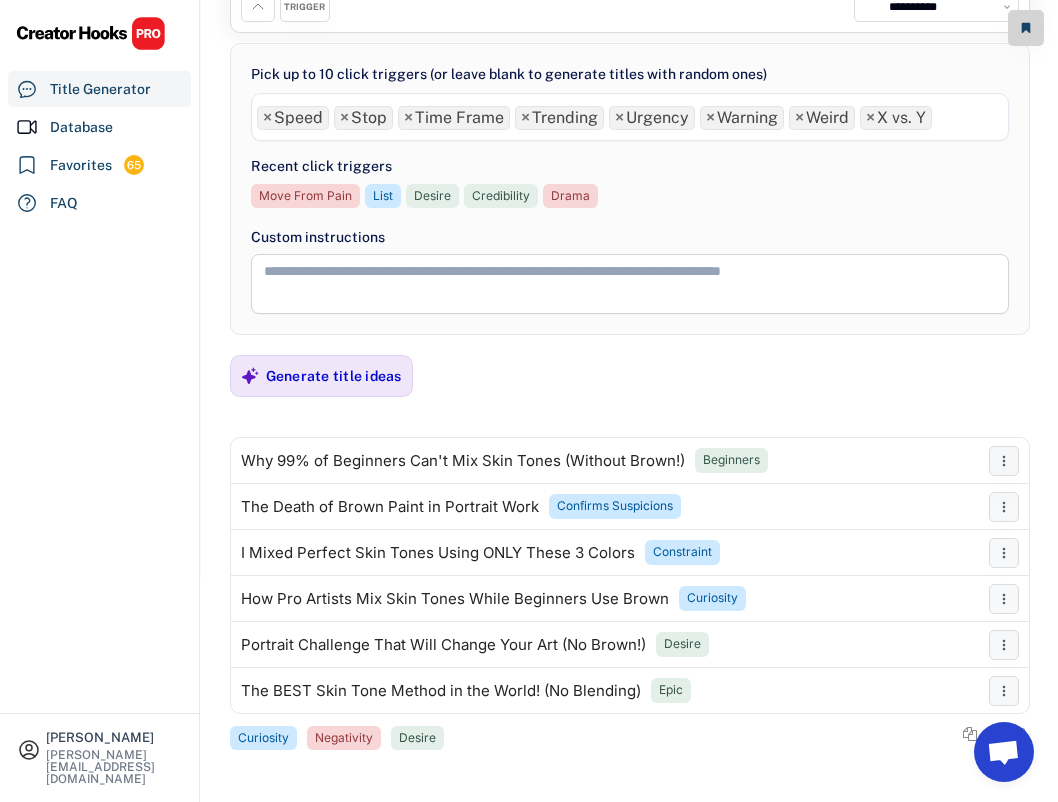 click on "× Speed × Stop × Time Frame × Trending × Urgency × Warning × Weird × X vs. Y" at bounding box center [630, 115] 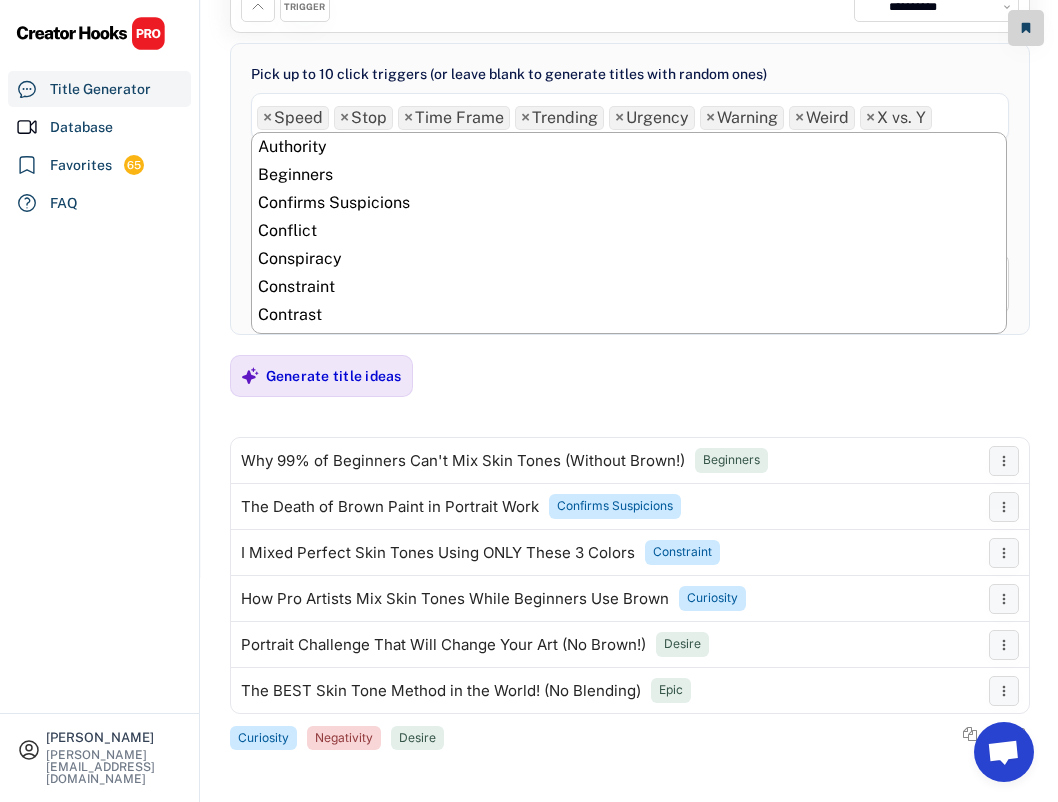 scroll, scrollTop: 924, scrollLeft: 0, axis: vertical 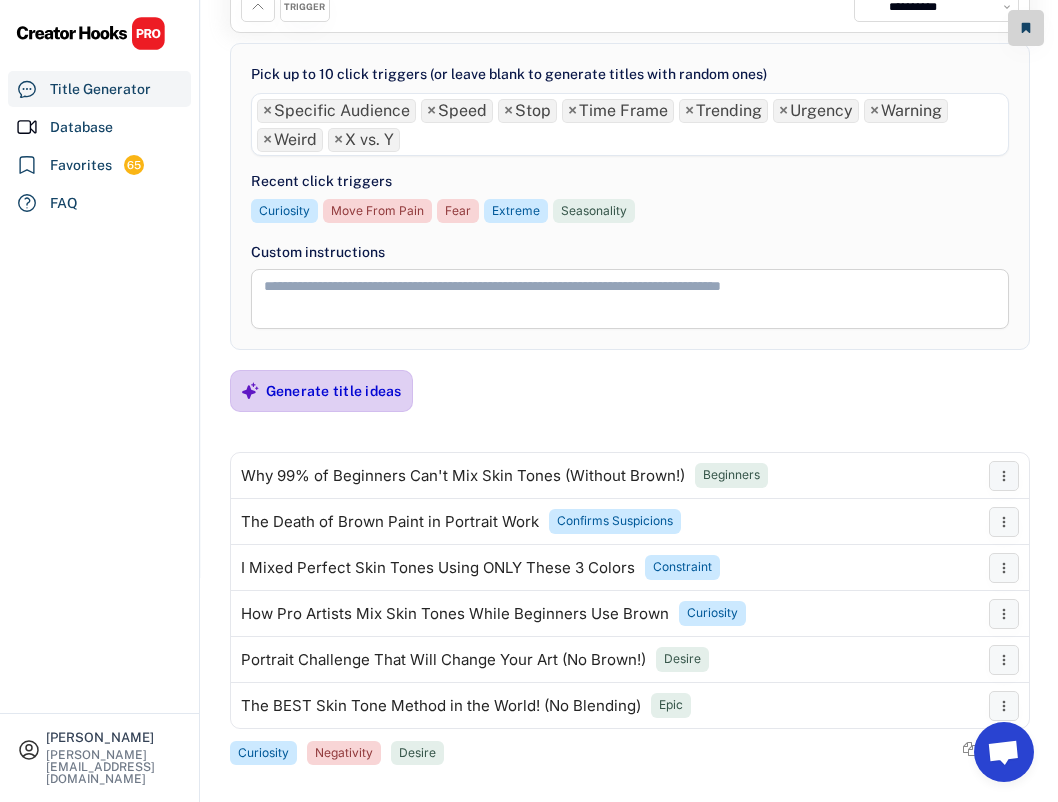 click on "Generate title ideas" at bounding box center [334, 391] 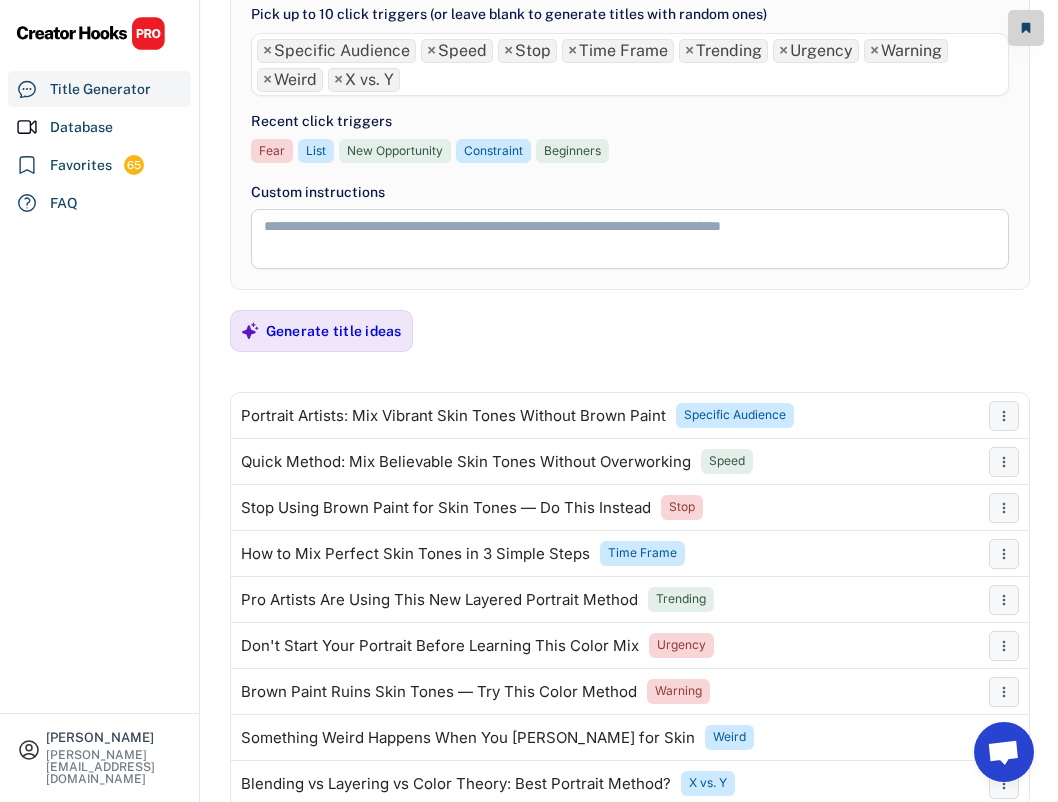 scroll, scrollTop: 376, scrollLeft: 0, axis: vertical 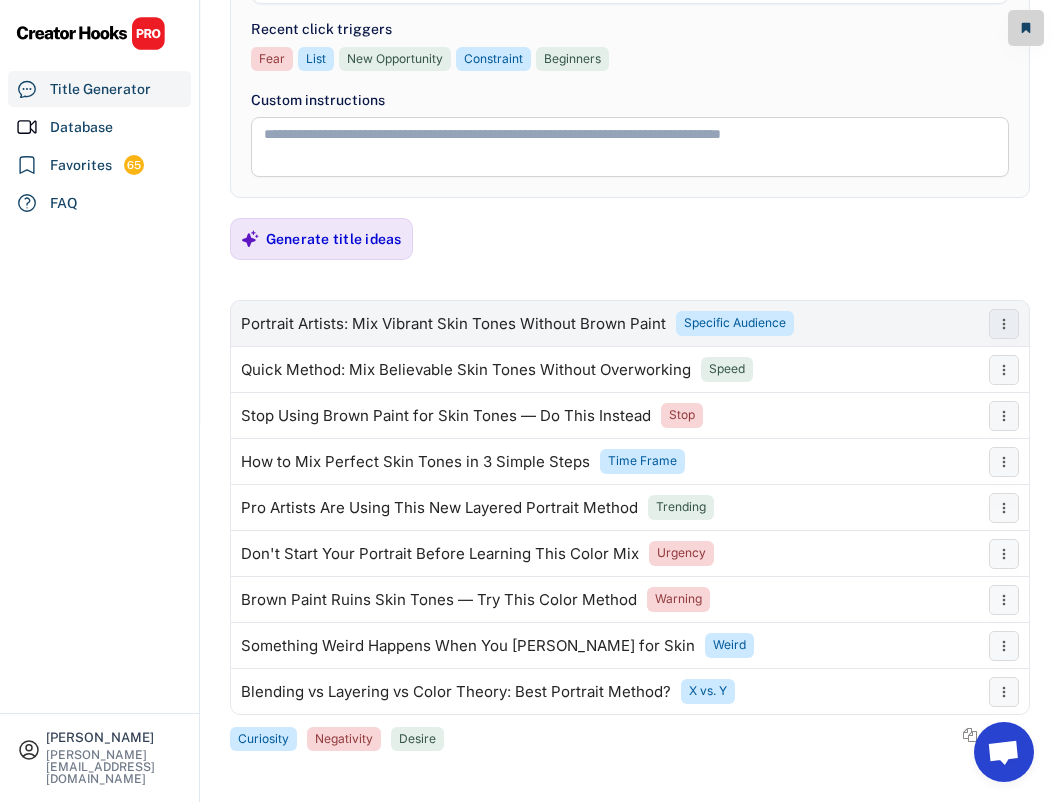 click on "Portrait Artists: Mix Vibrant Skin Tones Without Brown Paint Specific Audience" at bounding box center (605, 324) 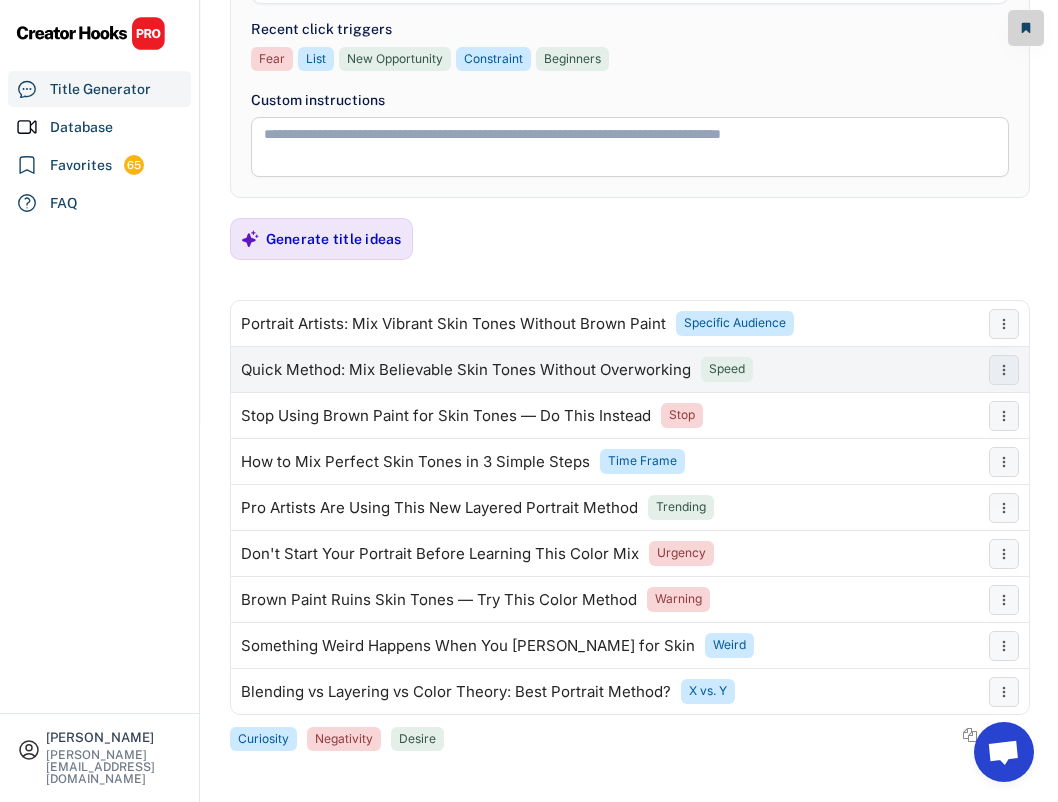 click on "Quick Method: Mix Believable Skin Tones Without Overworking" at bounding box center (466, 370) 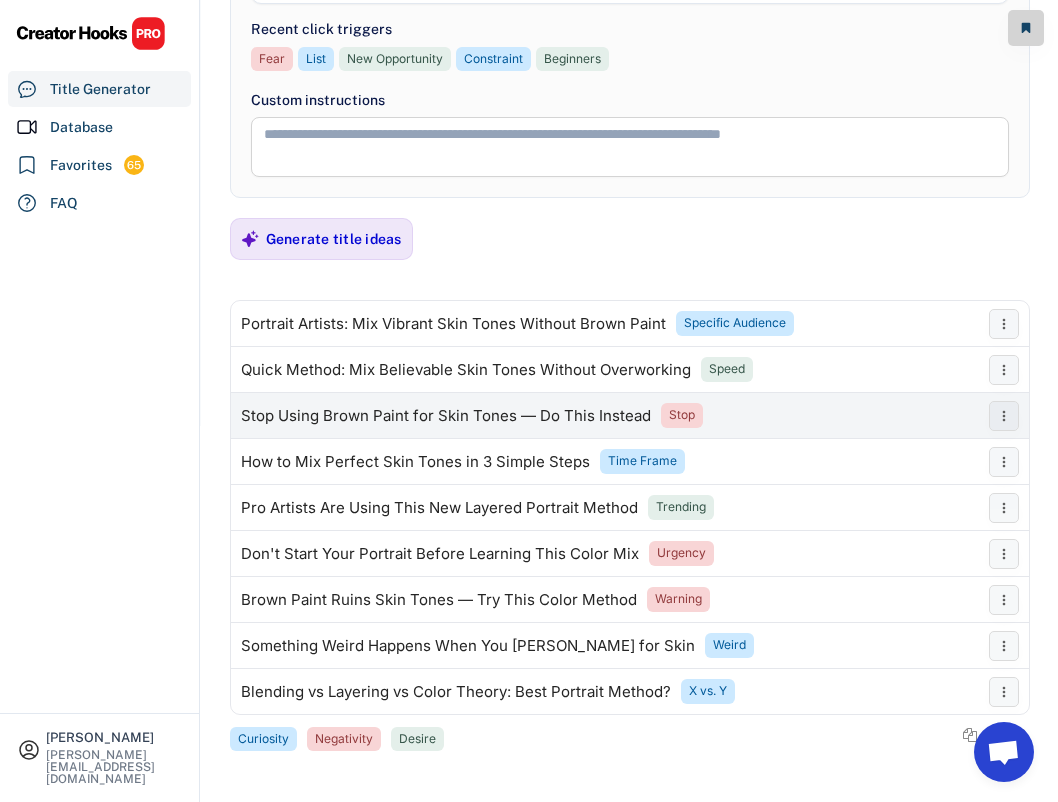 click on "Stop Using Brown Paint for Skin Tones — Do This Instead" at bounding box center (446, 416) 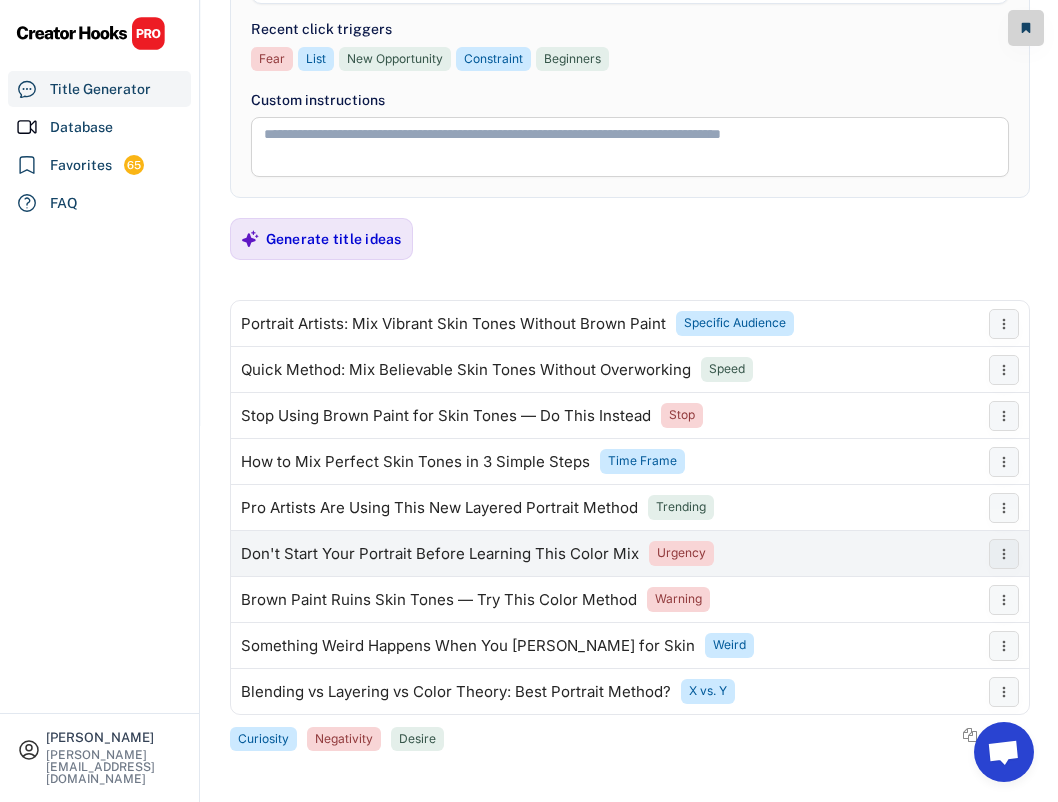 click on "Don't Start Your Portrait Before Learning This Color Mix Urgency" at bounding box center (605, 554) 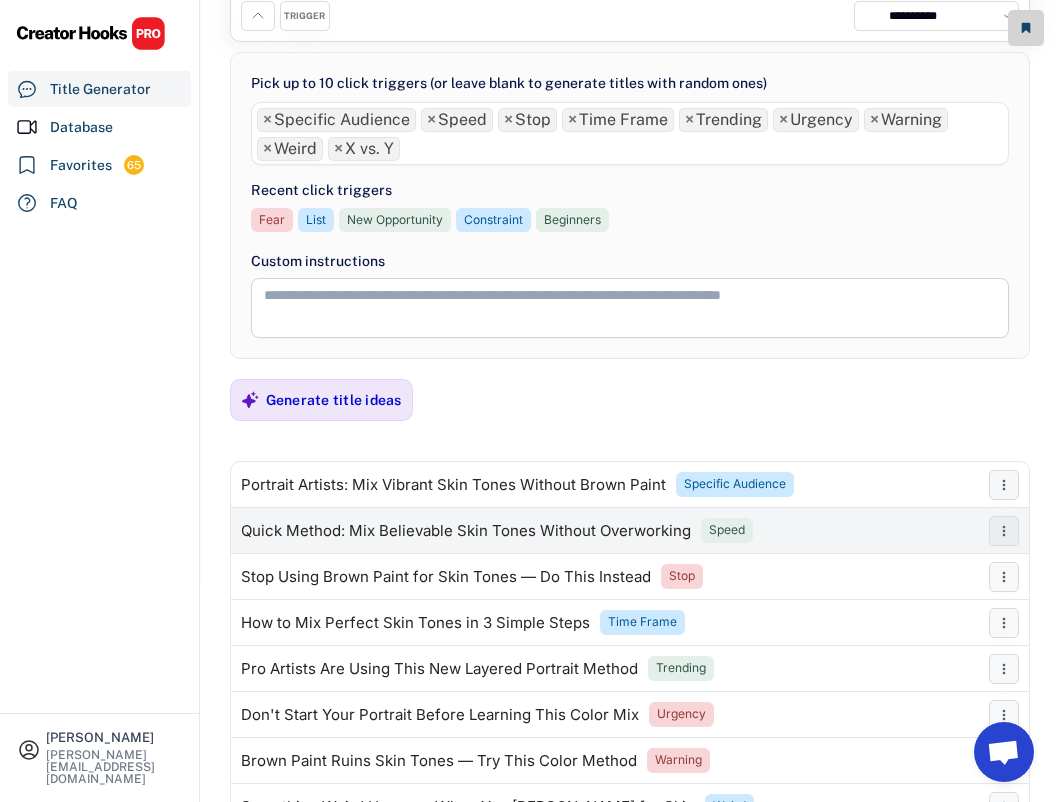 scroll, scrollTop: 43, scrollLeft: 0, axis: vertical 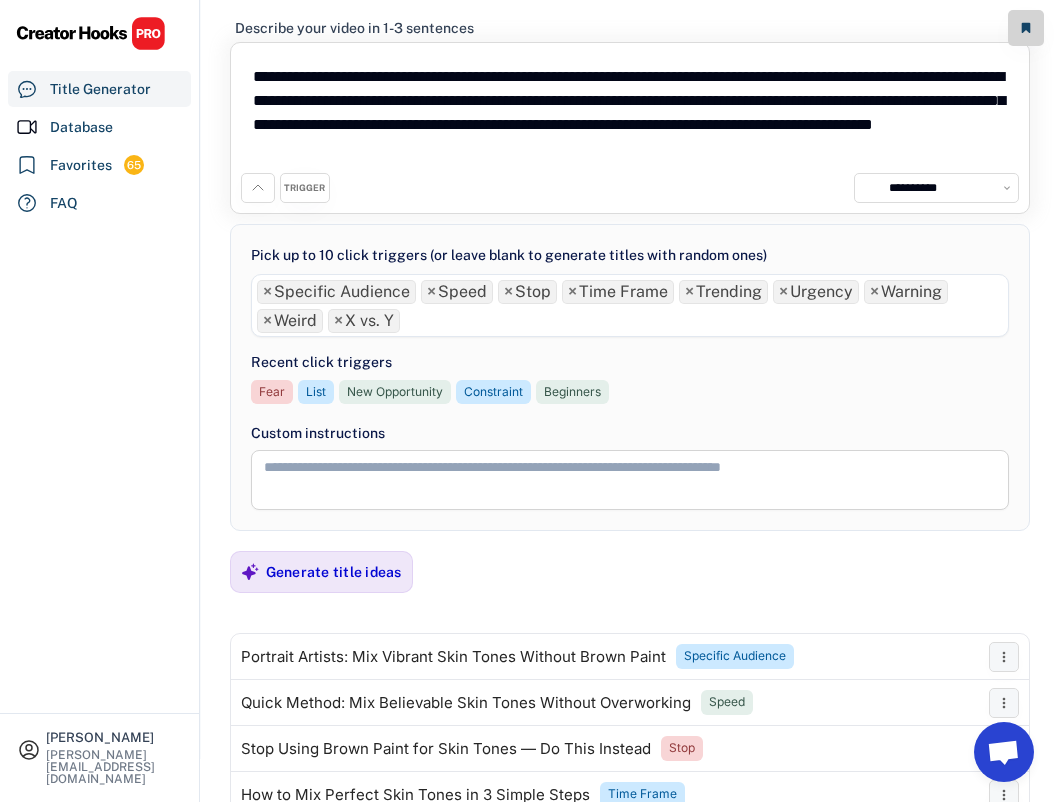 click on "×" at bounding box center [267, 292] 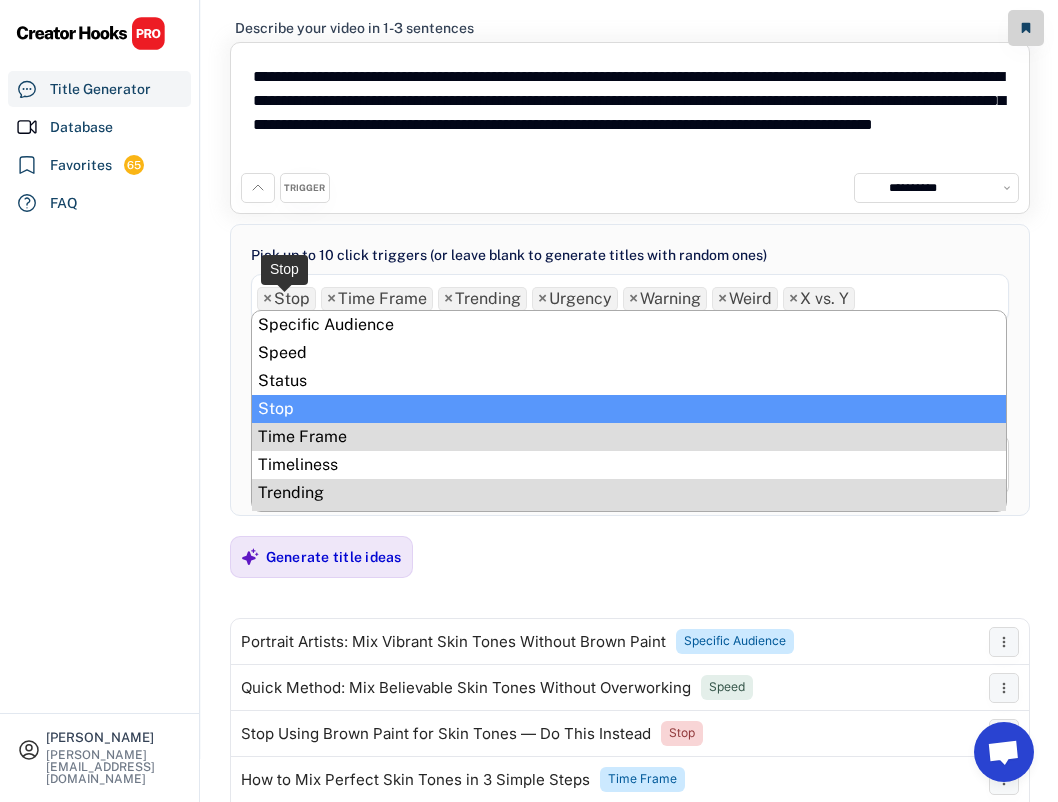 click on "×" at bounding box center (267, 299) 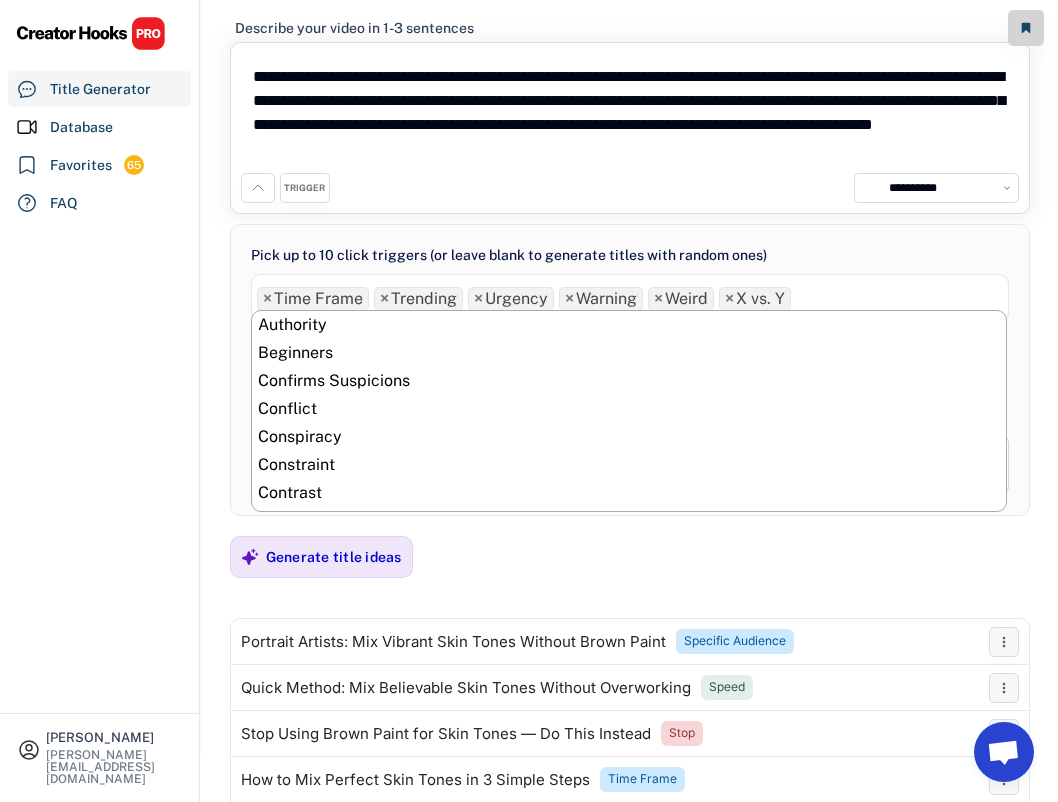 click on "×" at bounding box center (267, 299) 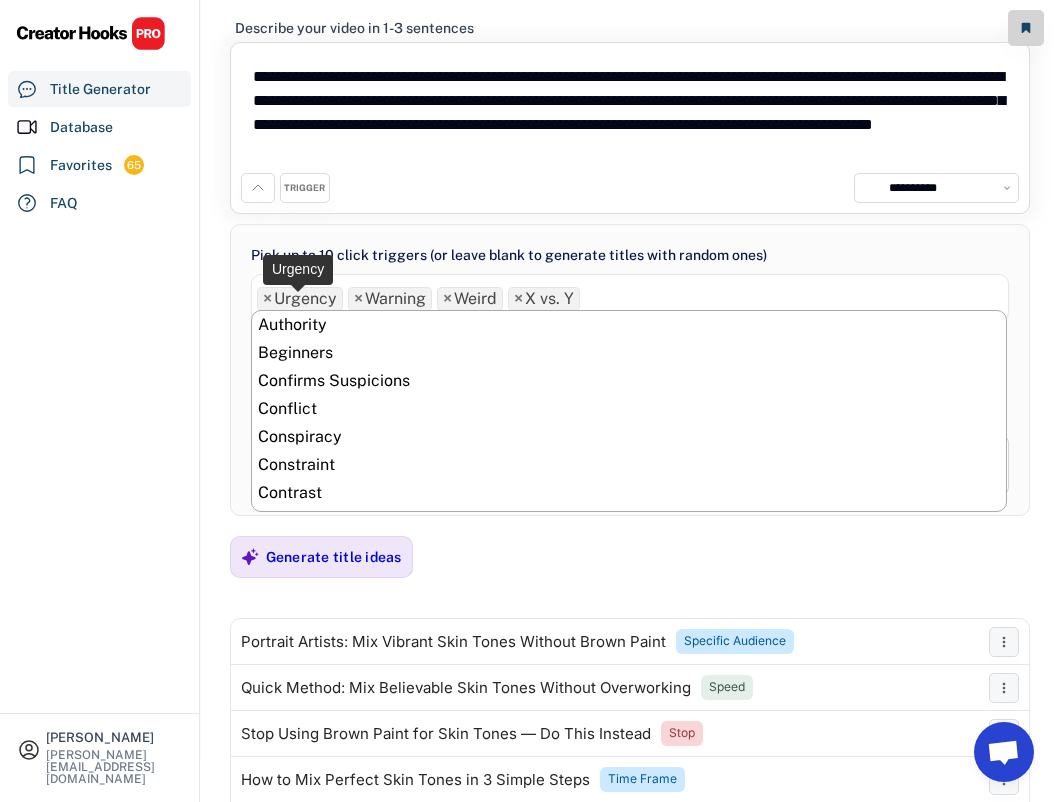scroll, scrollTop: 1032, scrollLeft: 0, axis: vertical 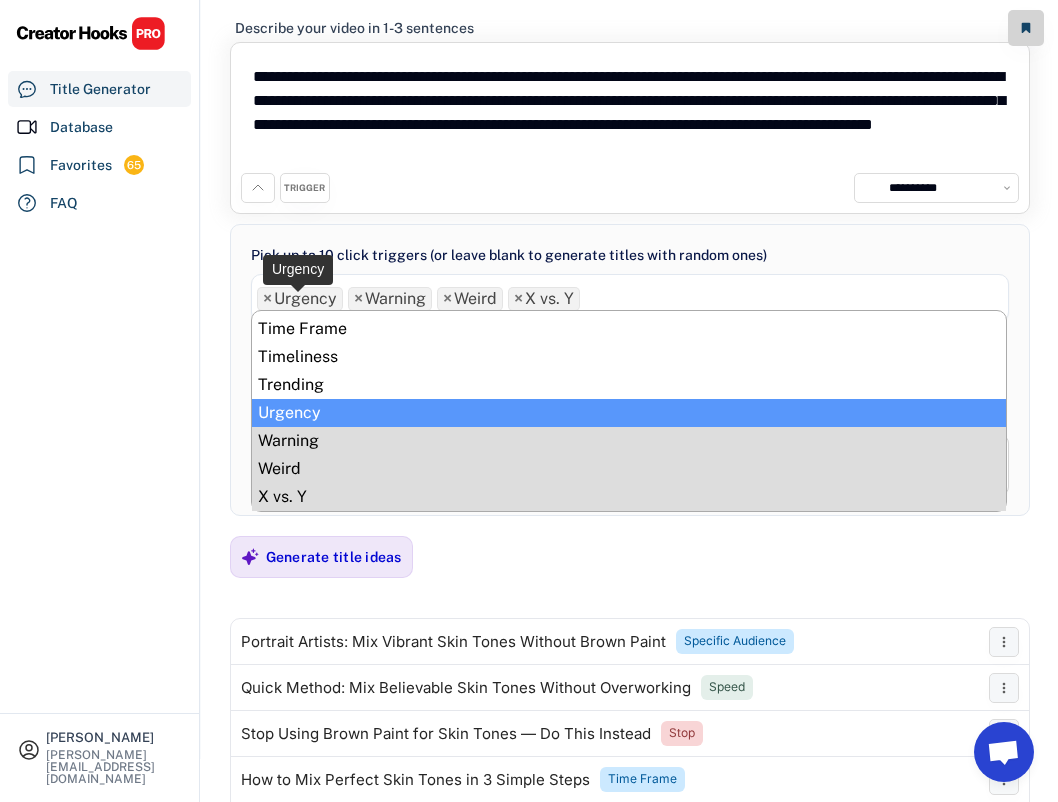click on "×" at bounding box center [267, 299] 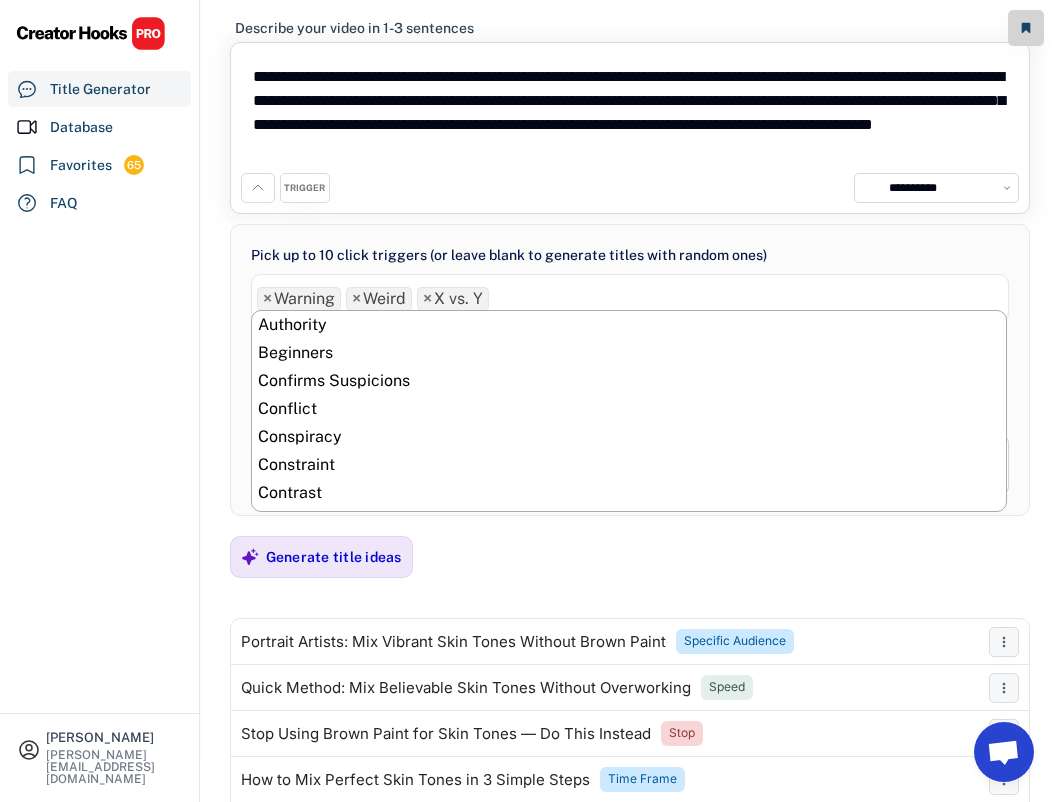 click on "×" at bounding box center (267, 299) 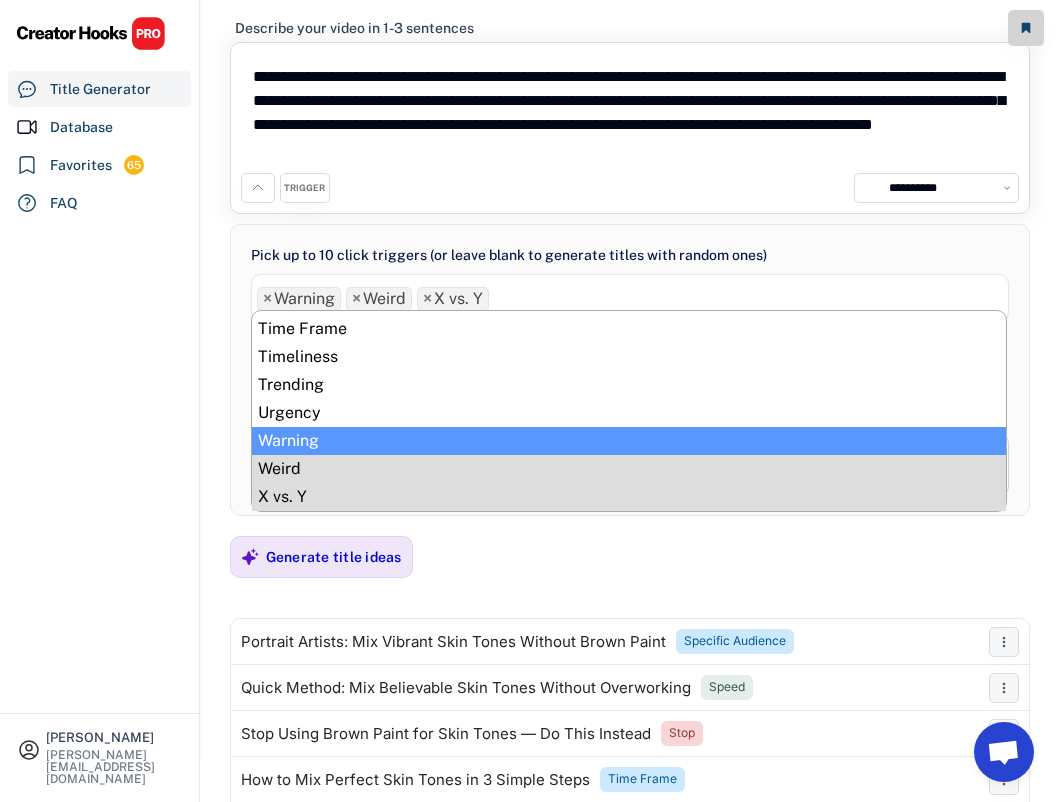 select on "**********" 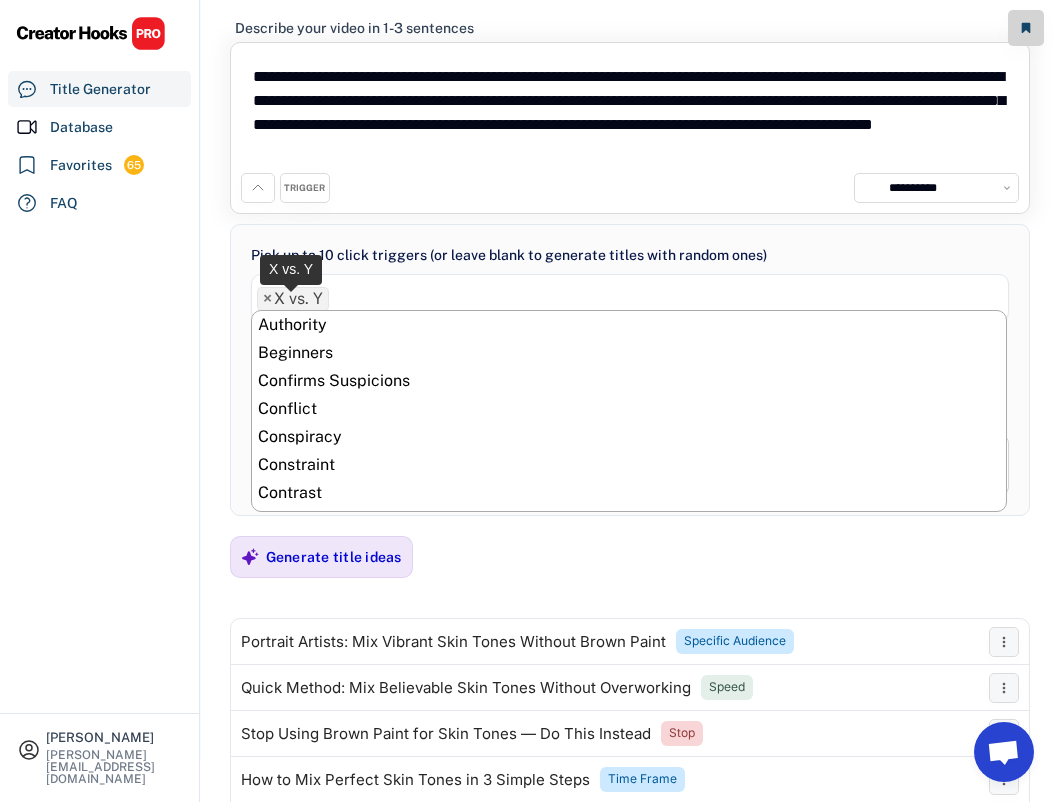 scroll, scrollTop: 1032, scrollLeft: 0, axis: vertical 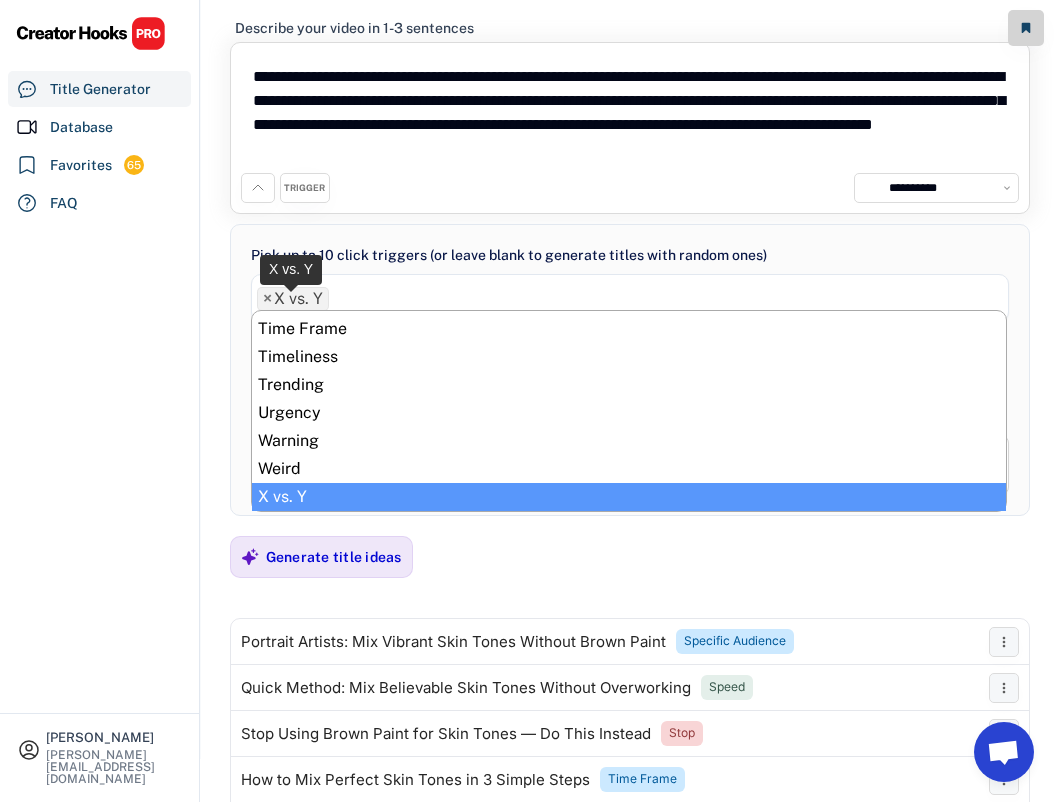 click on "×" at bounding box center (267, 299) 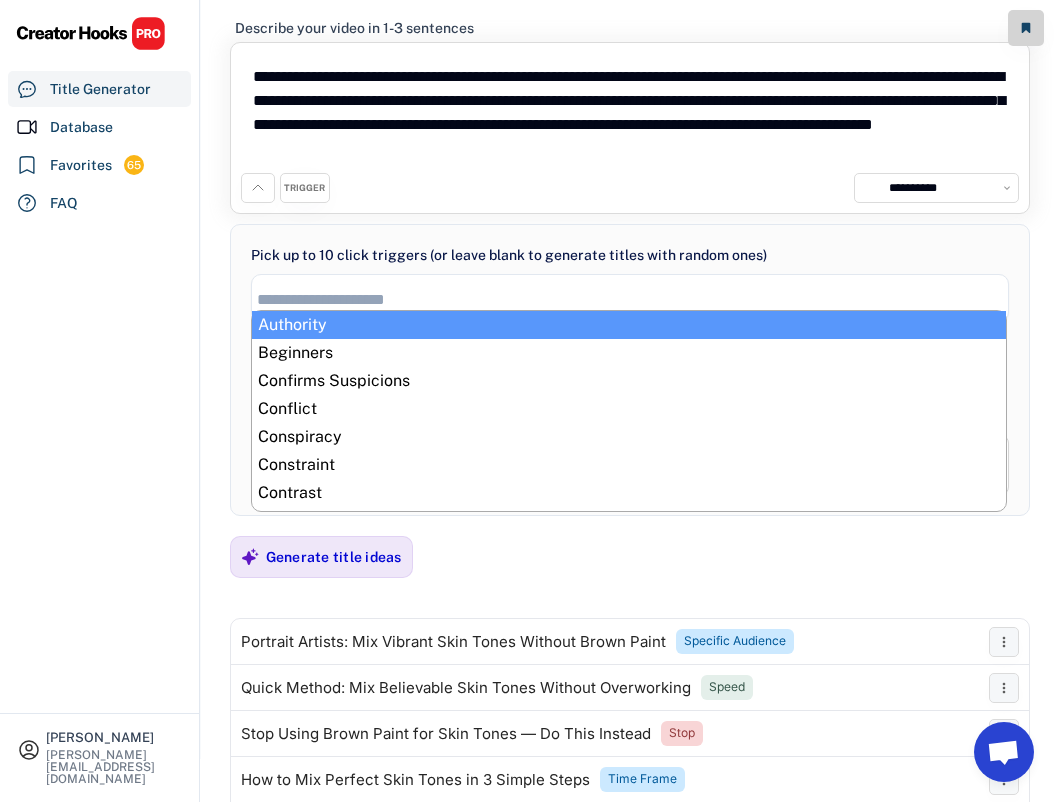 click at bounding box center (635, 299) 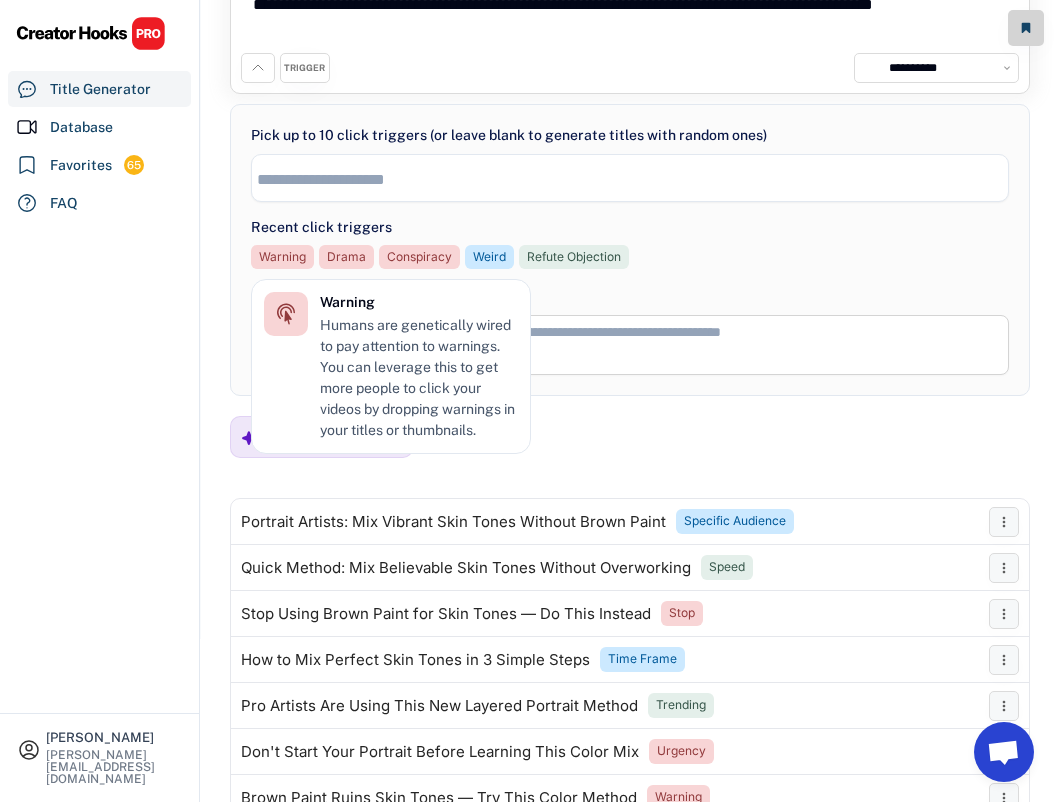 scroll, scrollTop: 362, scrollLeft: 0, axis: vertical 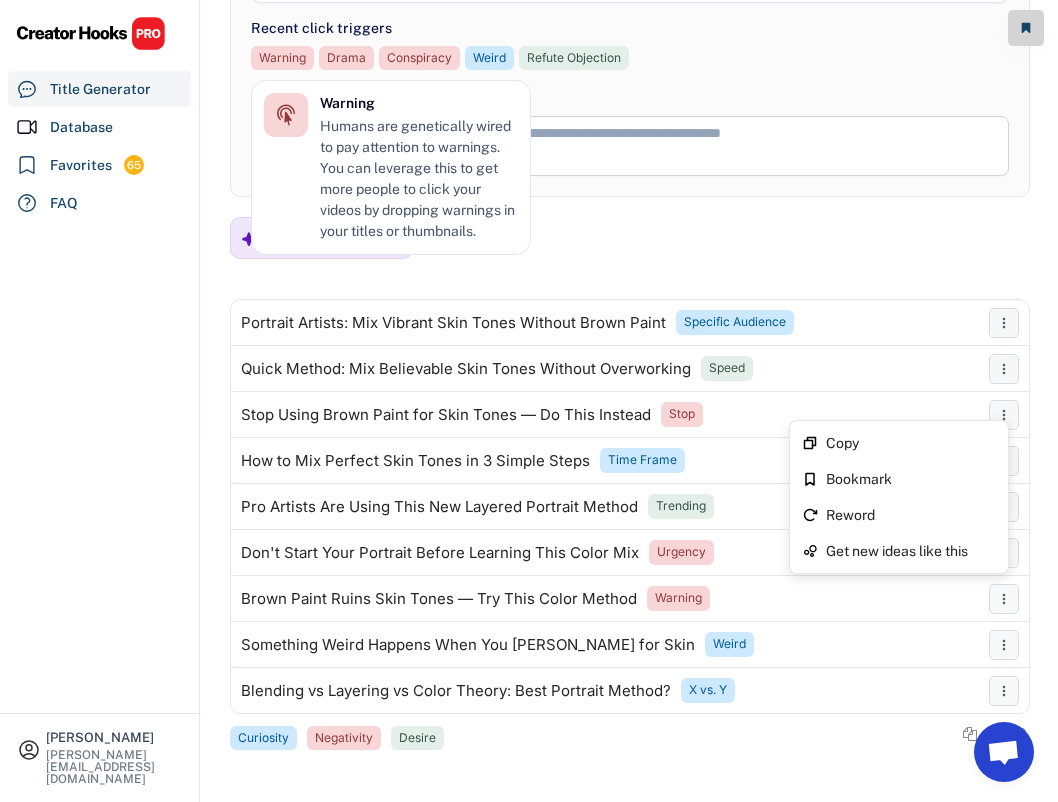 click on "Copy Bookmark Reword Get new ideas like this" at bounding box center [899, 497] 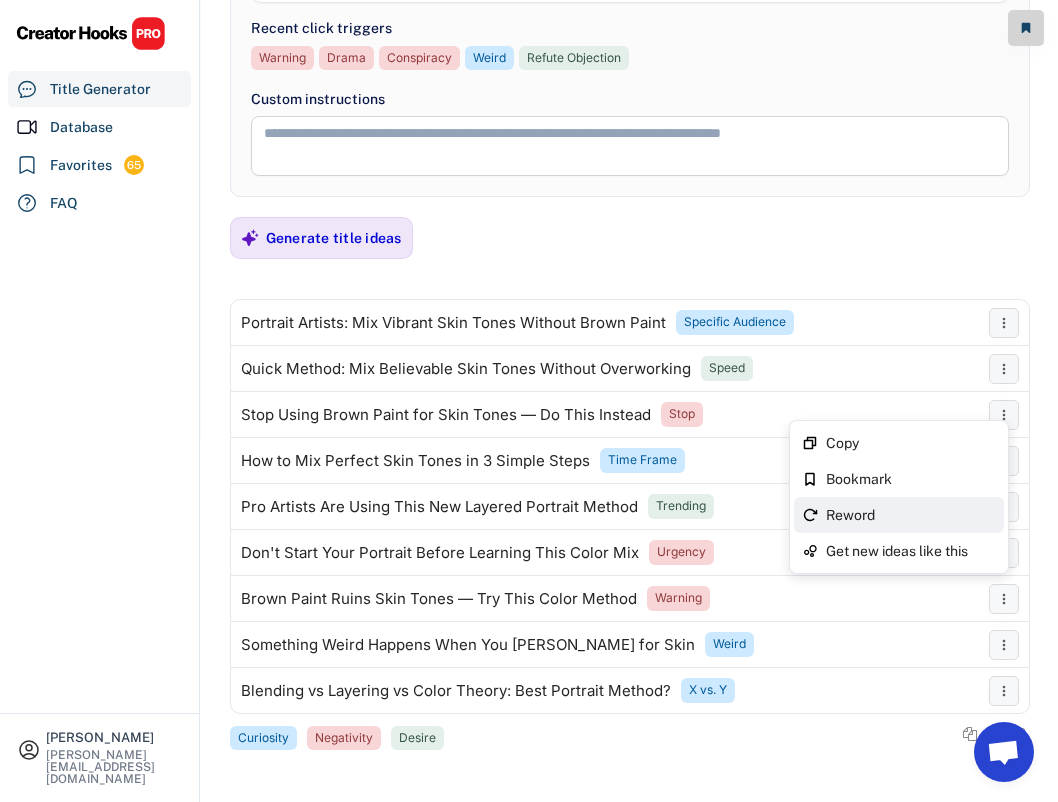 click on "Reword" at bounding box center [911, 515] 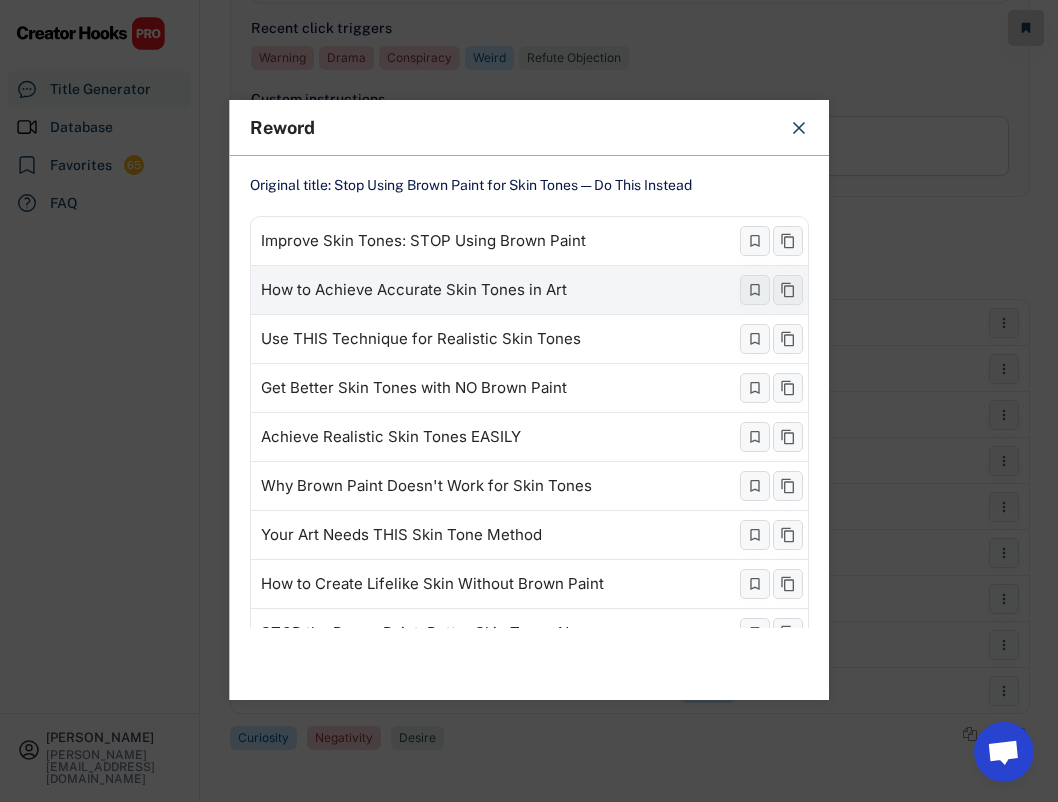 click on "How to Achieve Accurate Skin Tones in Art" at bounding box center (491, 290) 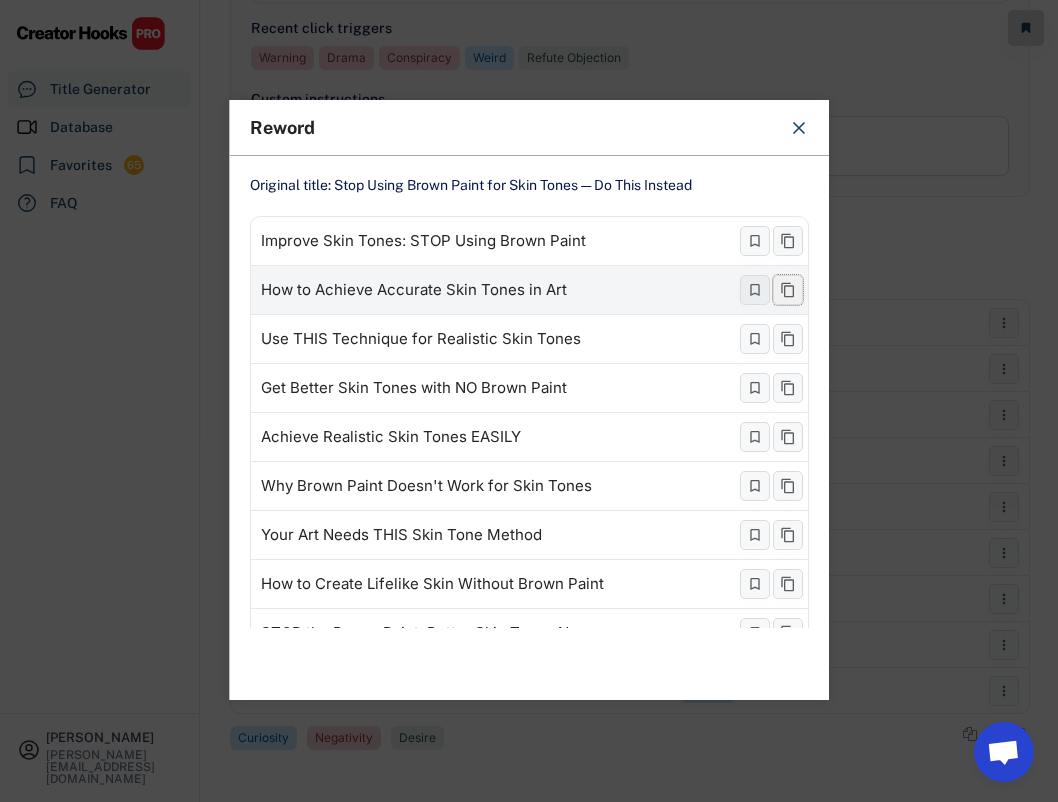 click 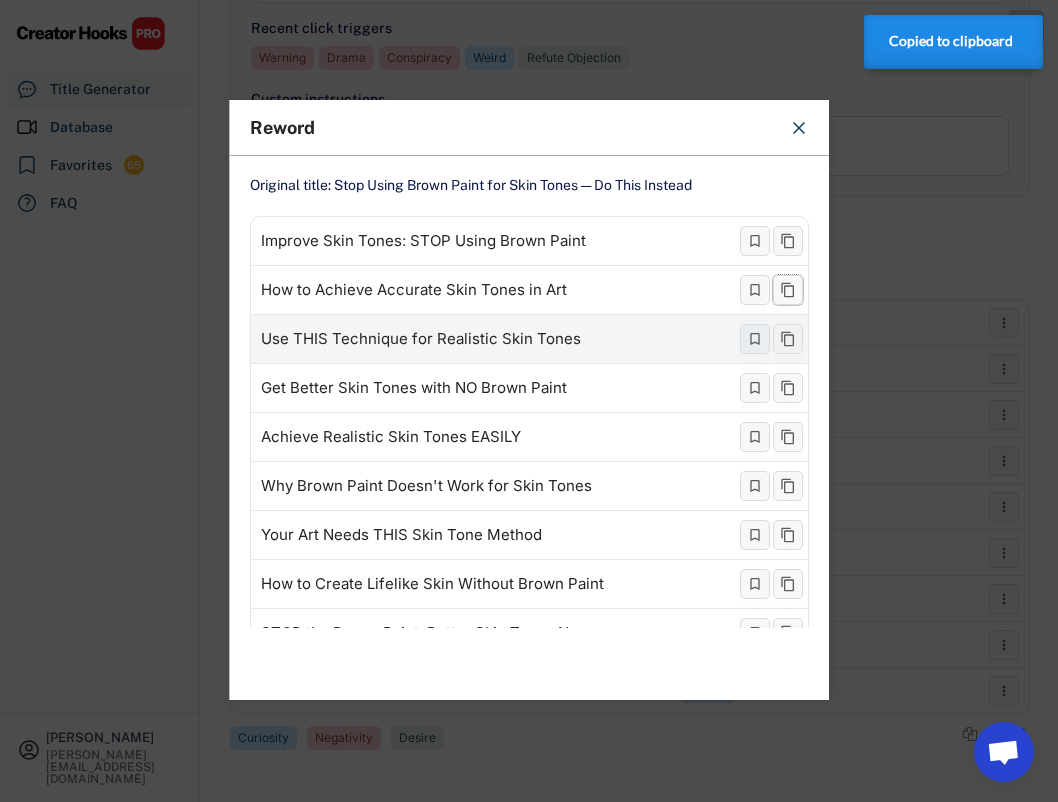 click 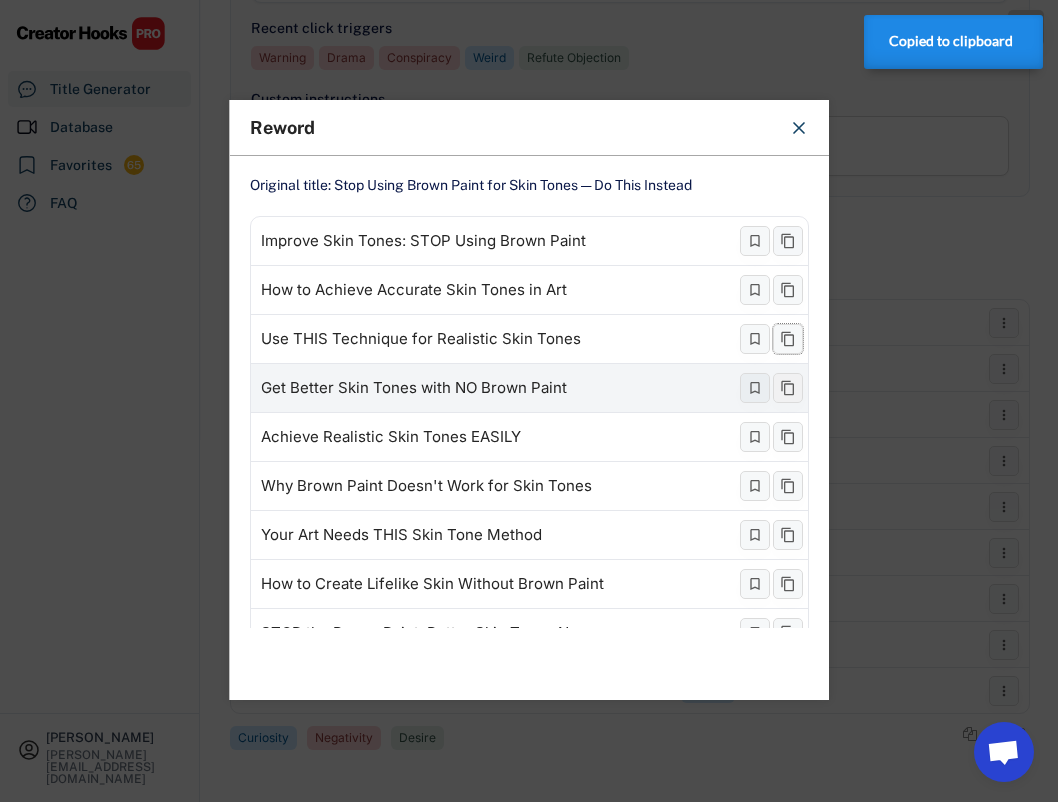 click 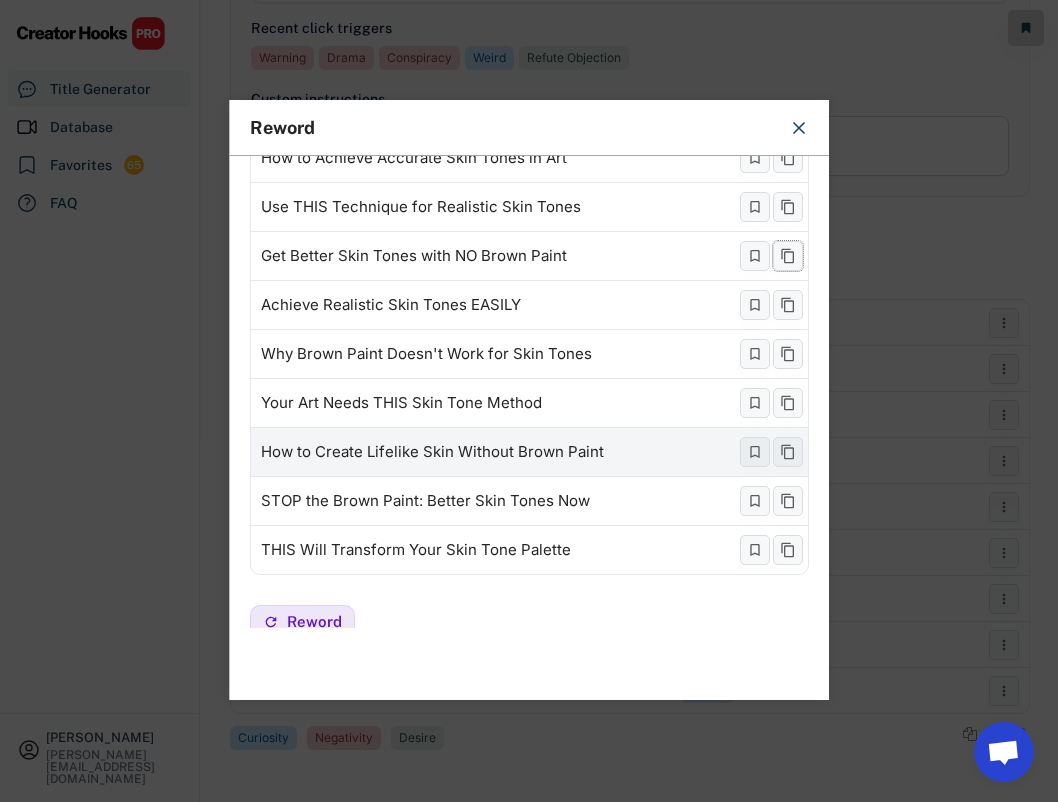 scroll, scrollTop: 134, scrollLeft: 0, axis: vertical 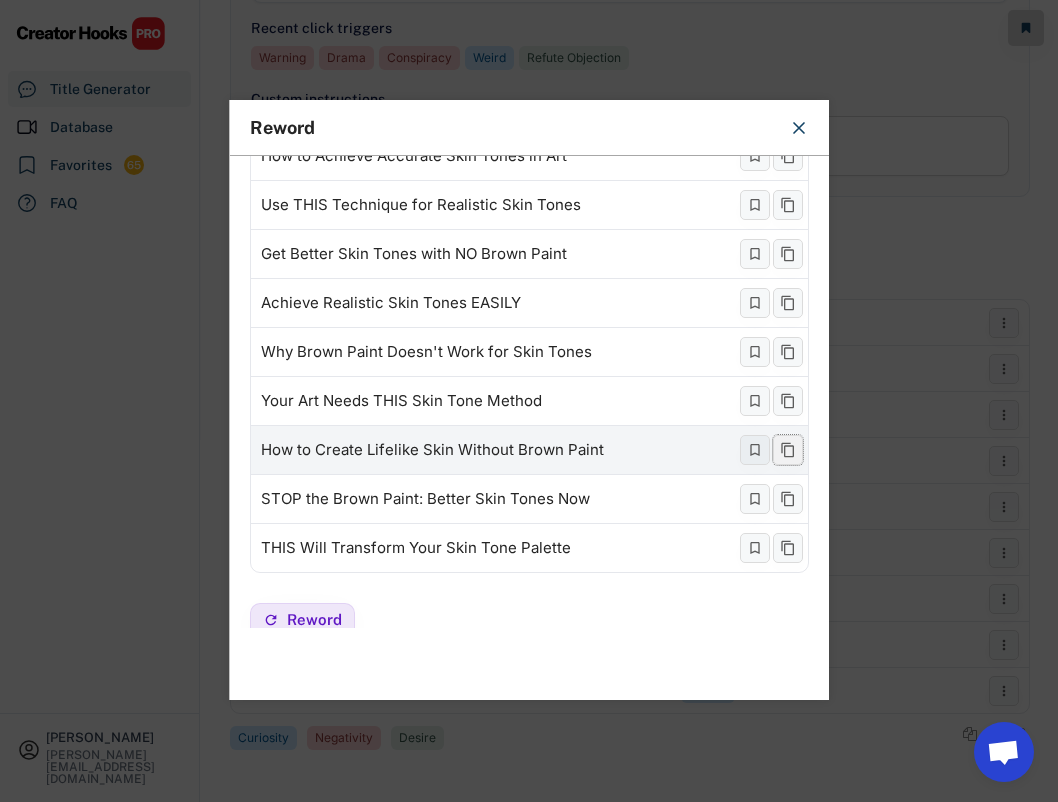 click 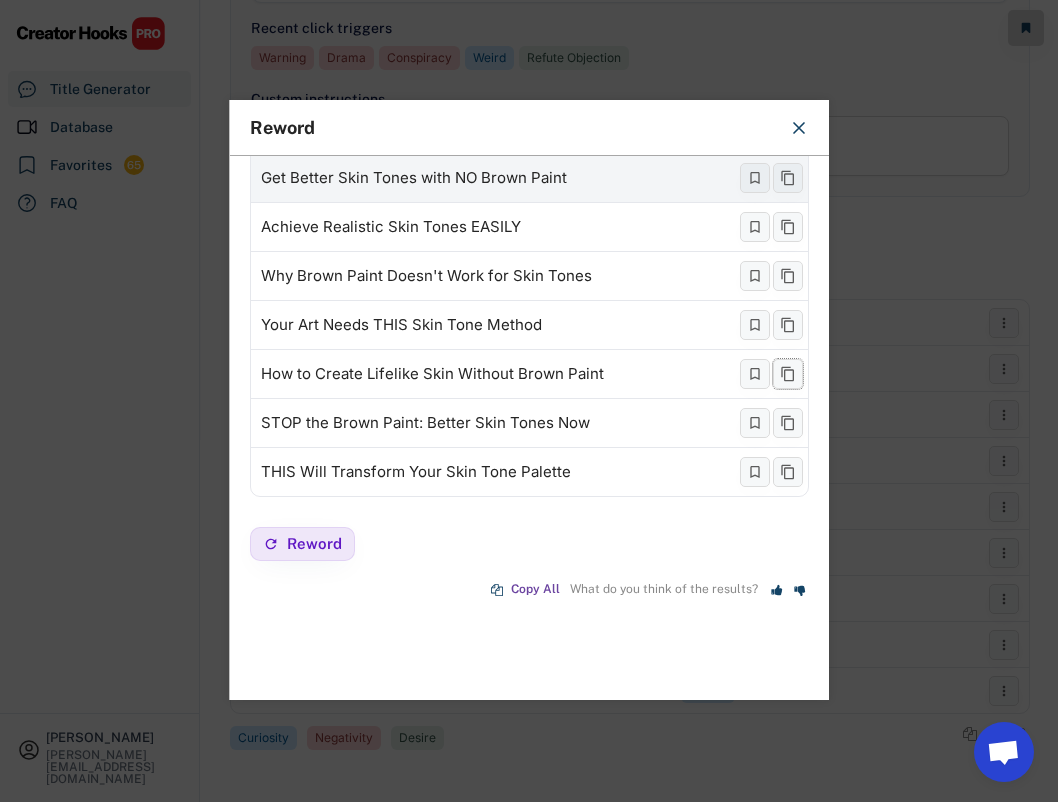 scroll, scrollTop: 0, scrollLeft: 0, axis: both 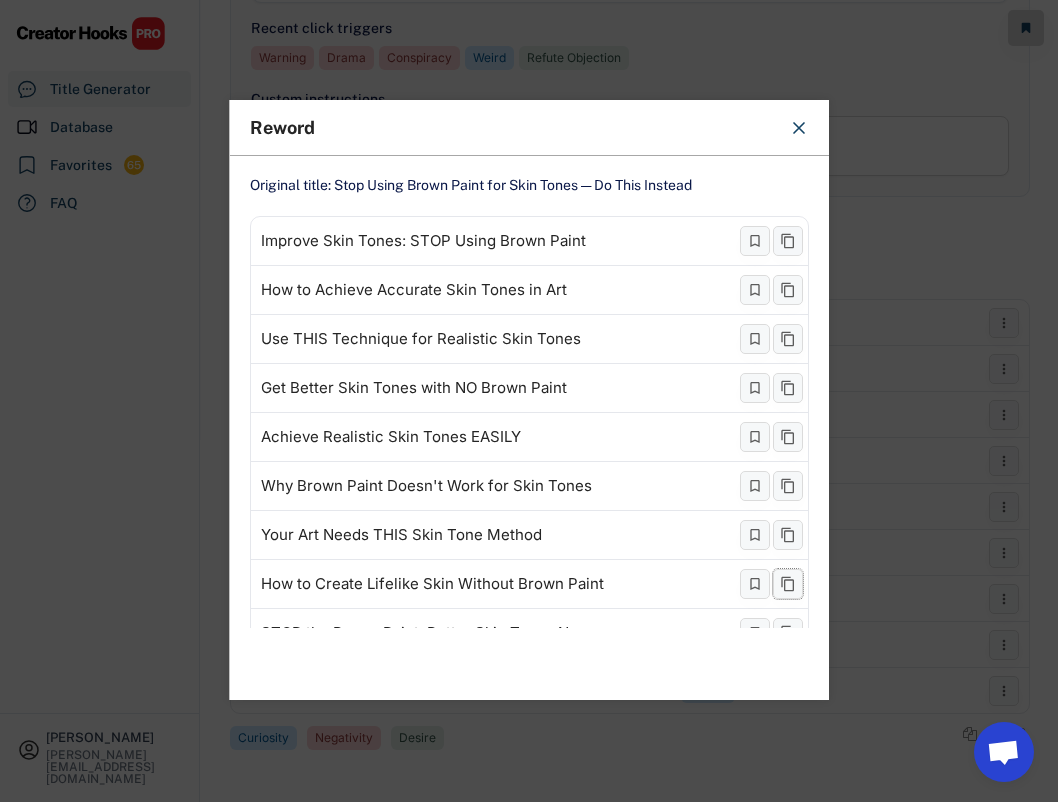 click 